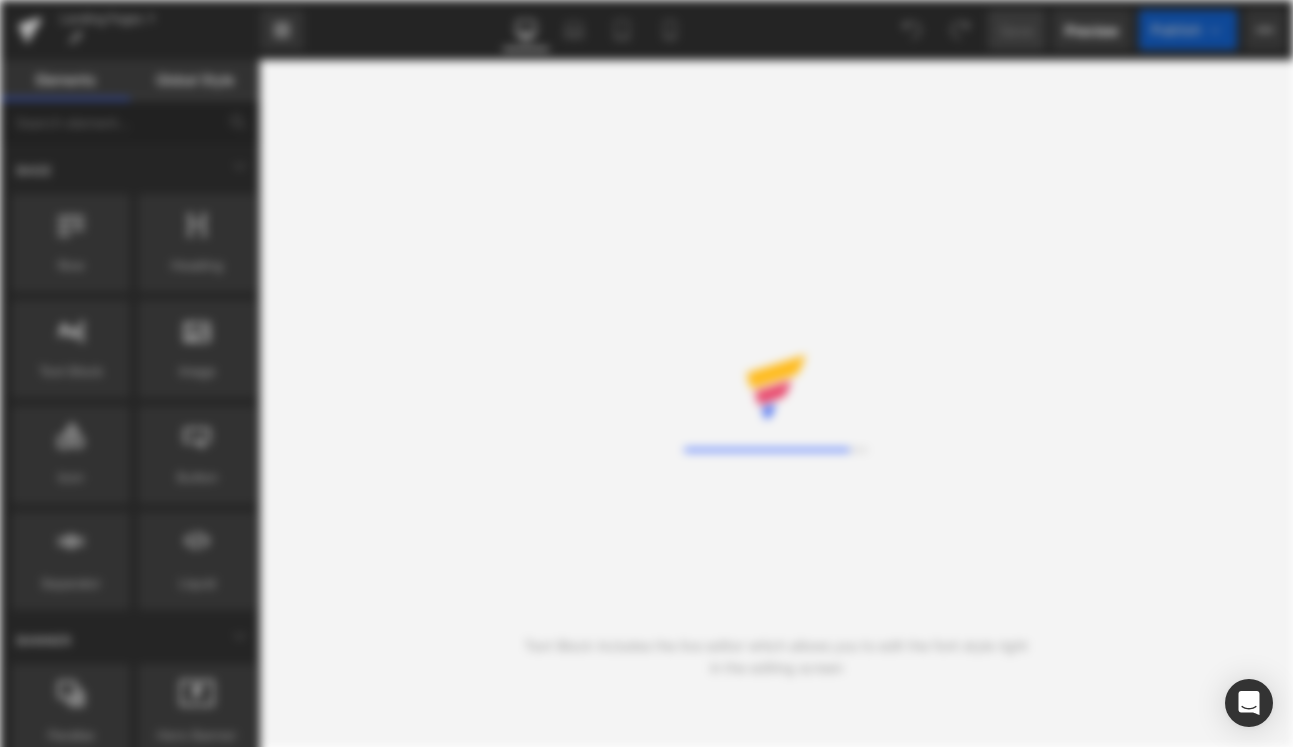 scroll, scrollTop: 0, scrollLeft: 0, axis: both 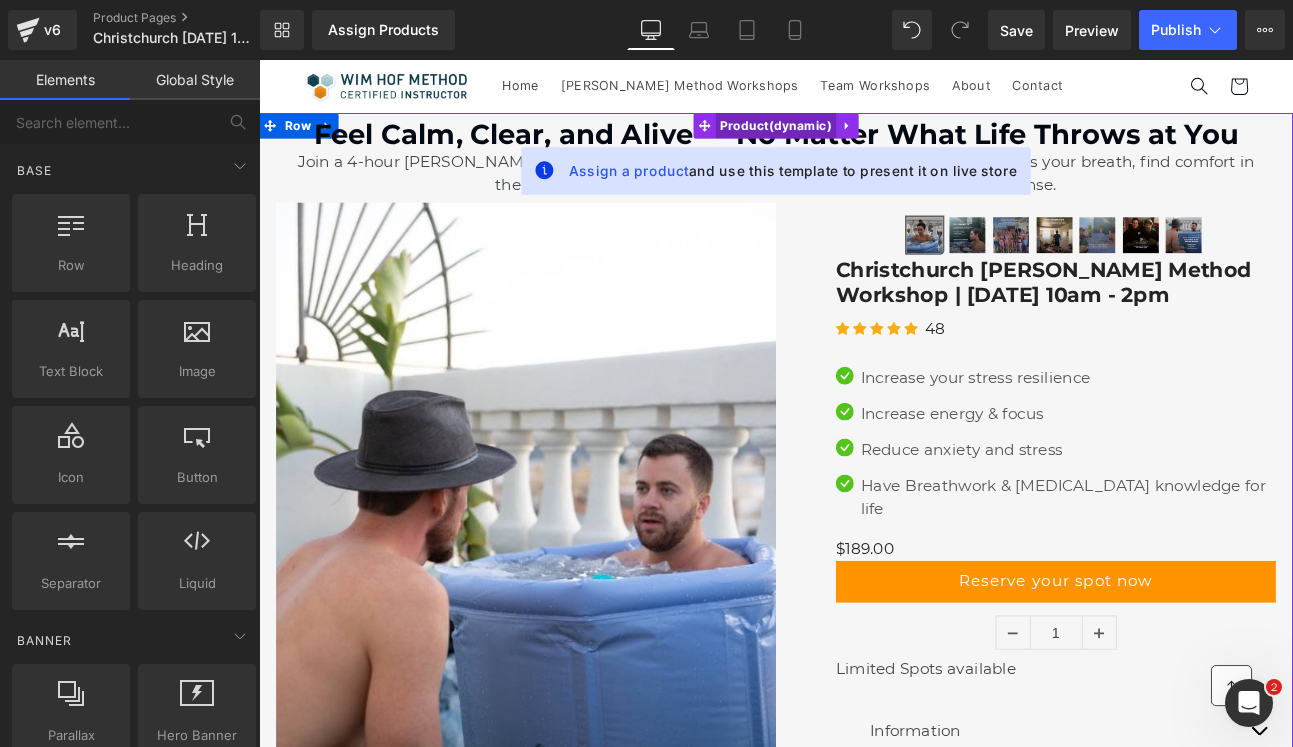 click on "Product" at bounding box center [864, 137] 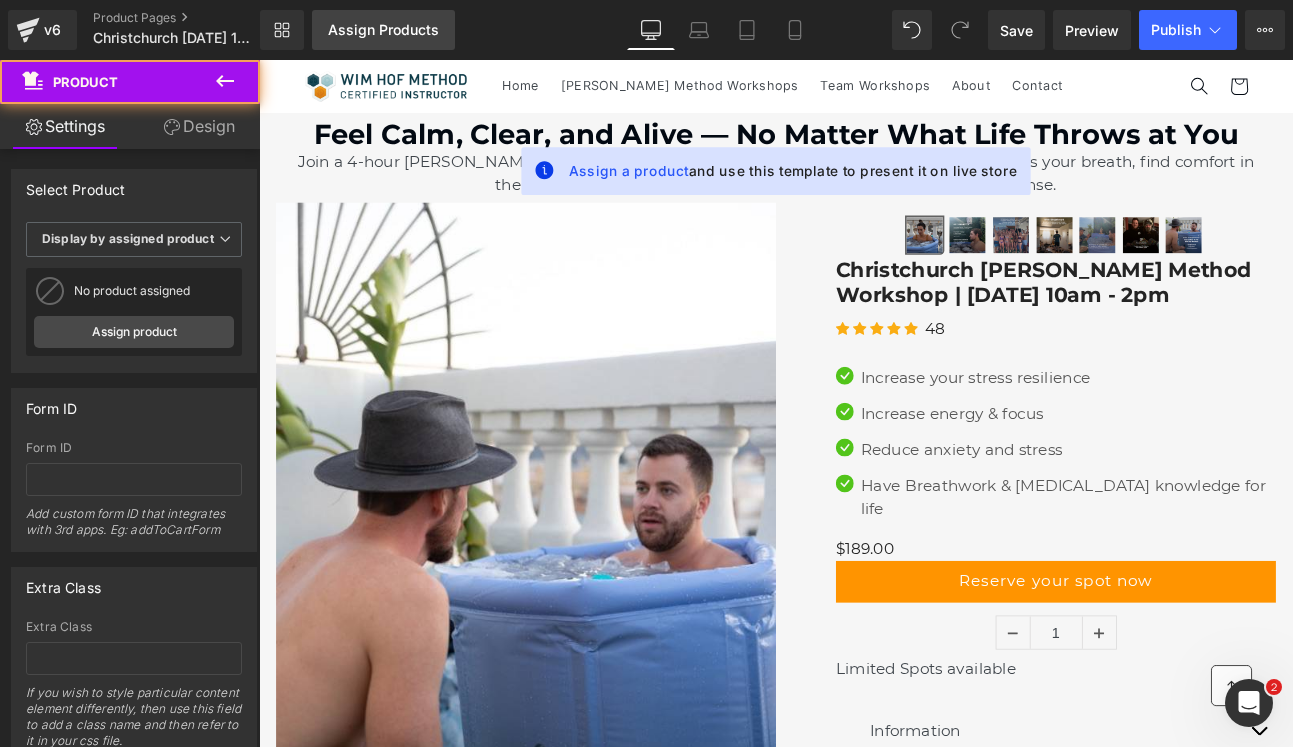 click on "Assign Products" at bounding box center [383, 30] 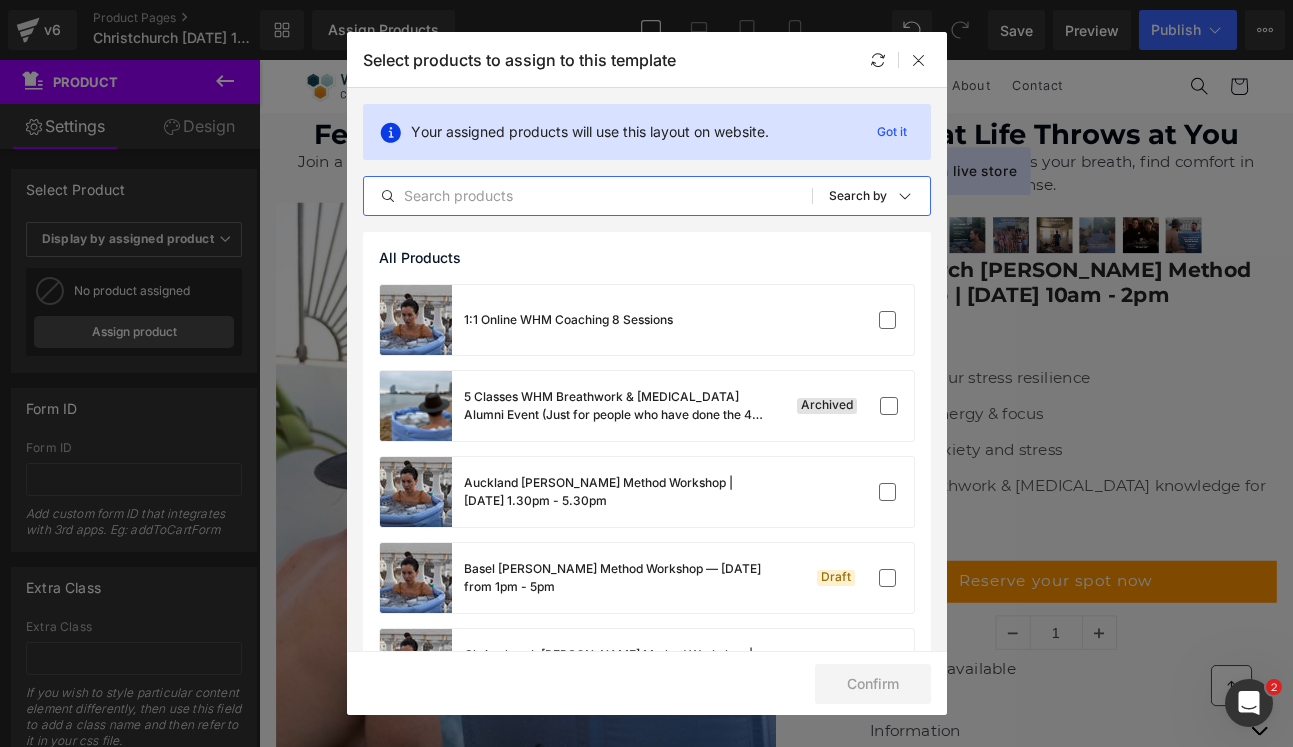 click at bounding box center [588, 196] 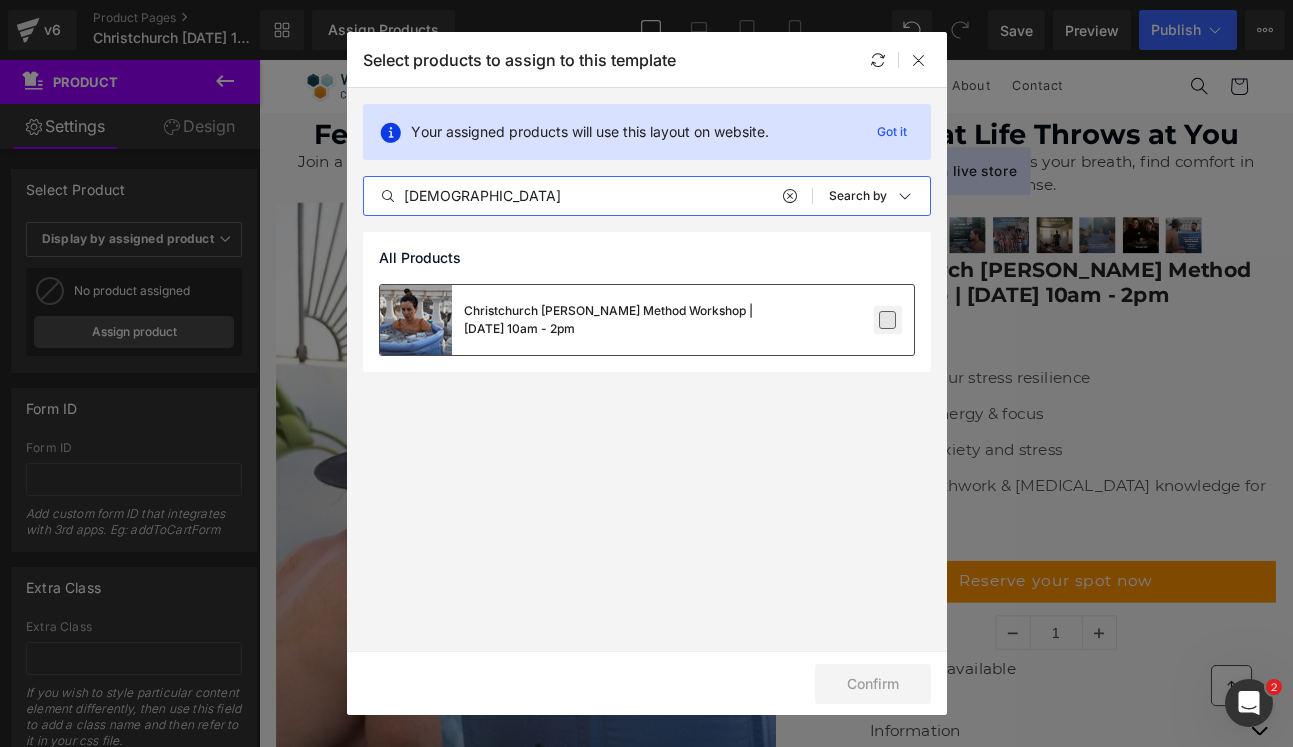 type on "[DEMOGRAPHIC_DATA]" 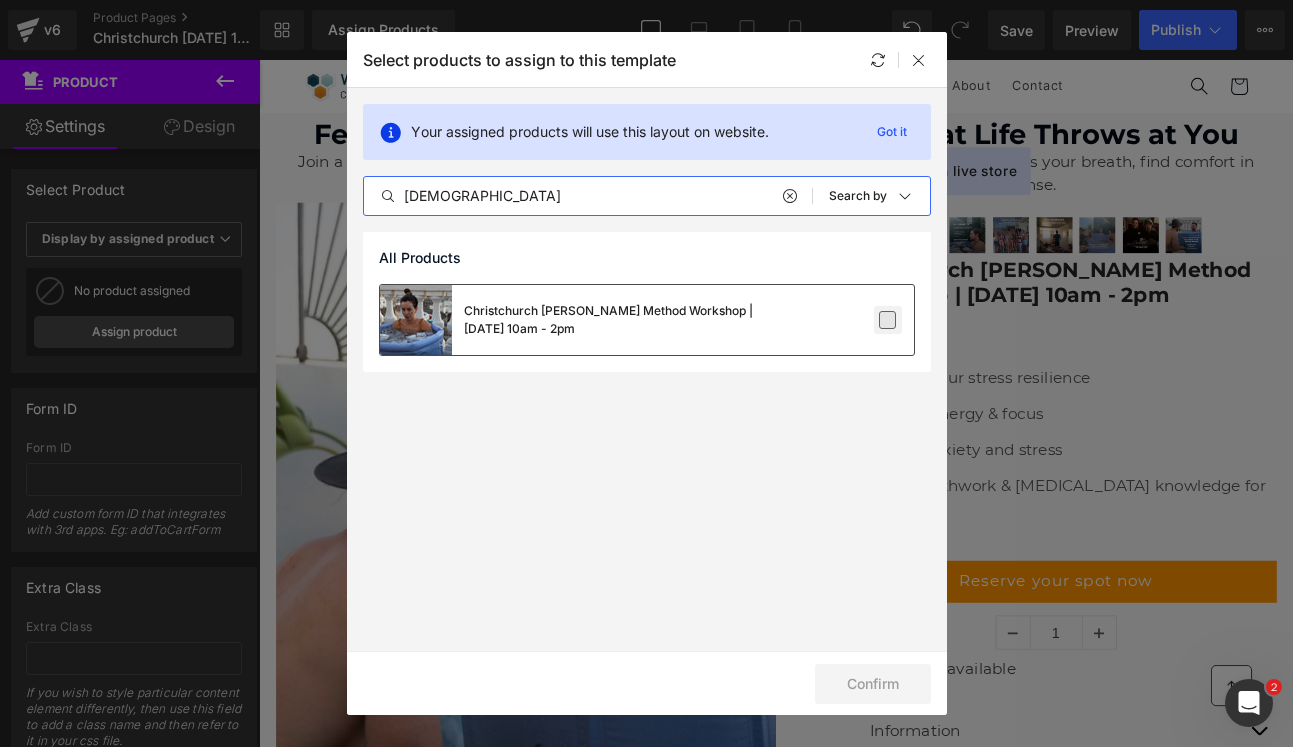 click at bounding box center (888, 320) 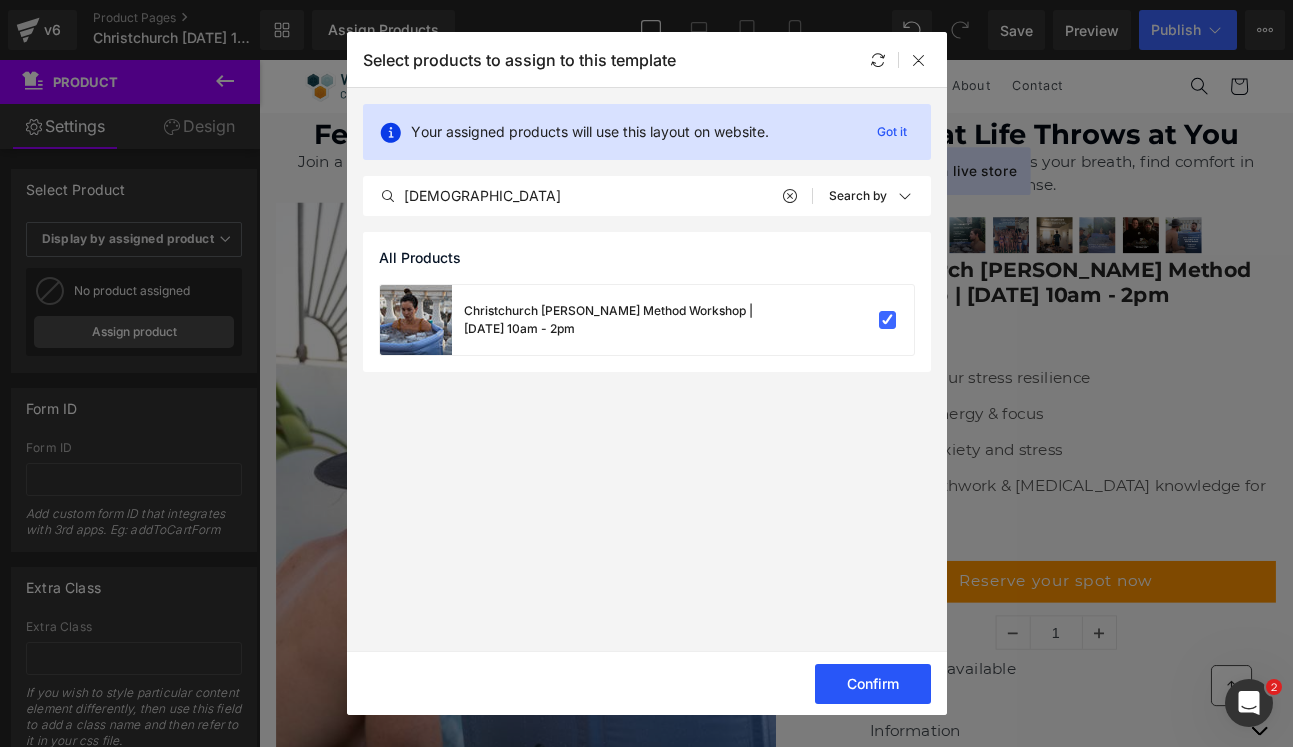 click on "Confirm" at bounding box center (873, 684) 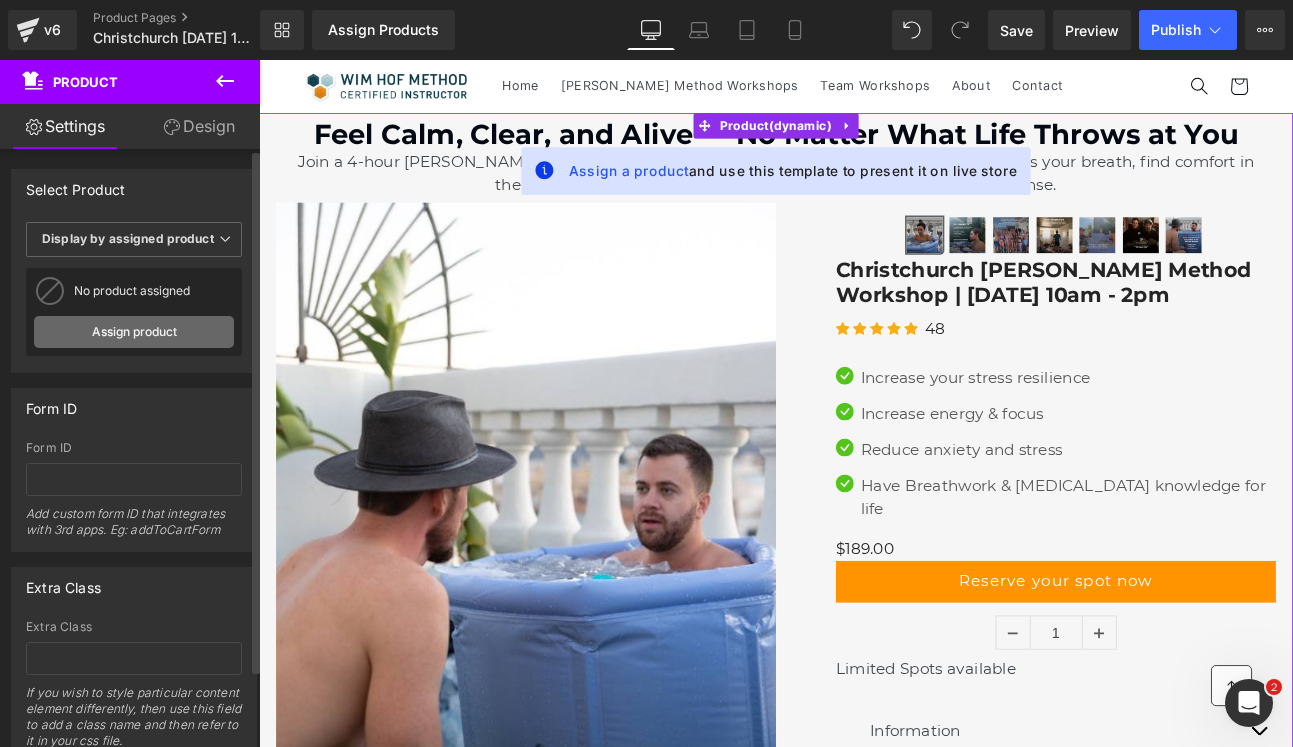 click on "Assign product" at bounding box center (134, 332) 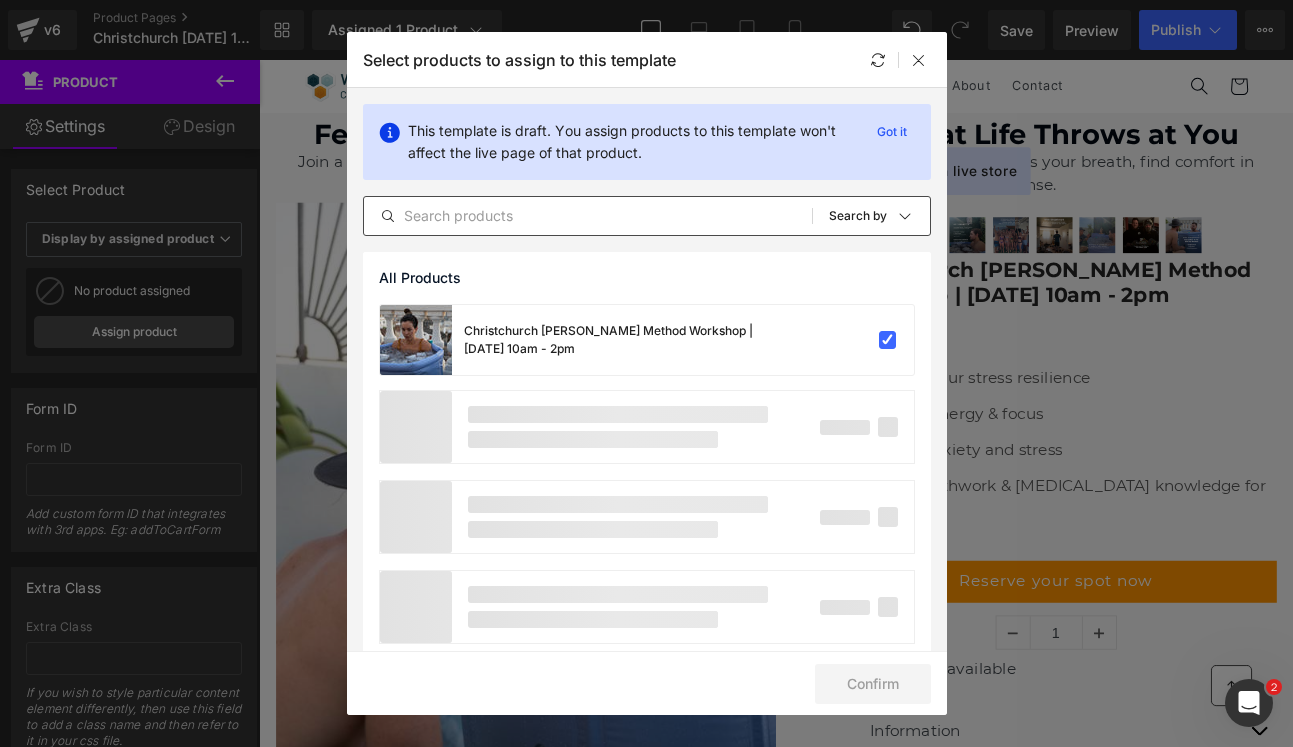 click on "All Products Shopify Collections Product Templates Shopify Collections Sort:  Search by" at bounding box center [647, 216] 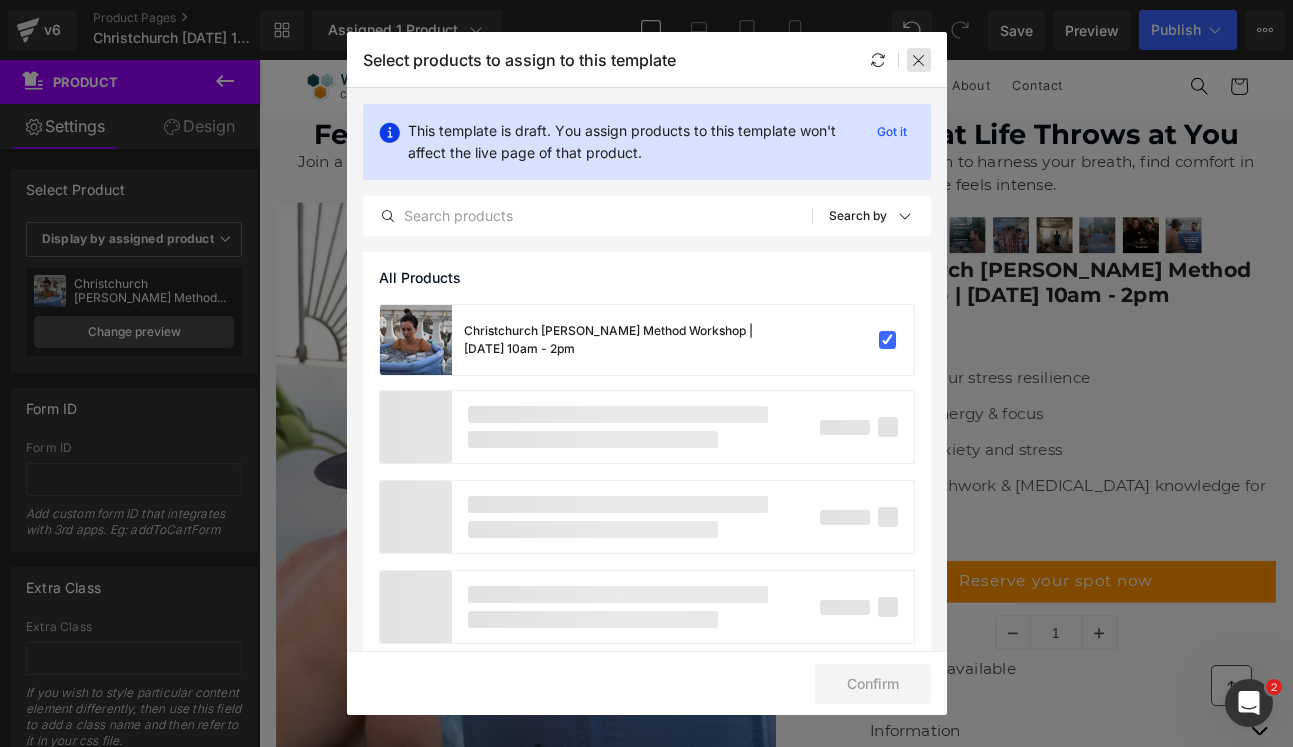 click at bounding box center (919, 60) 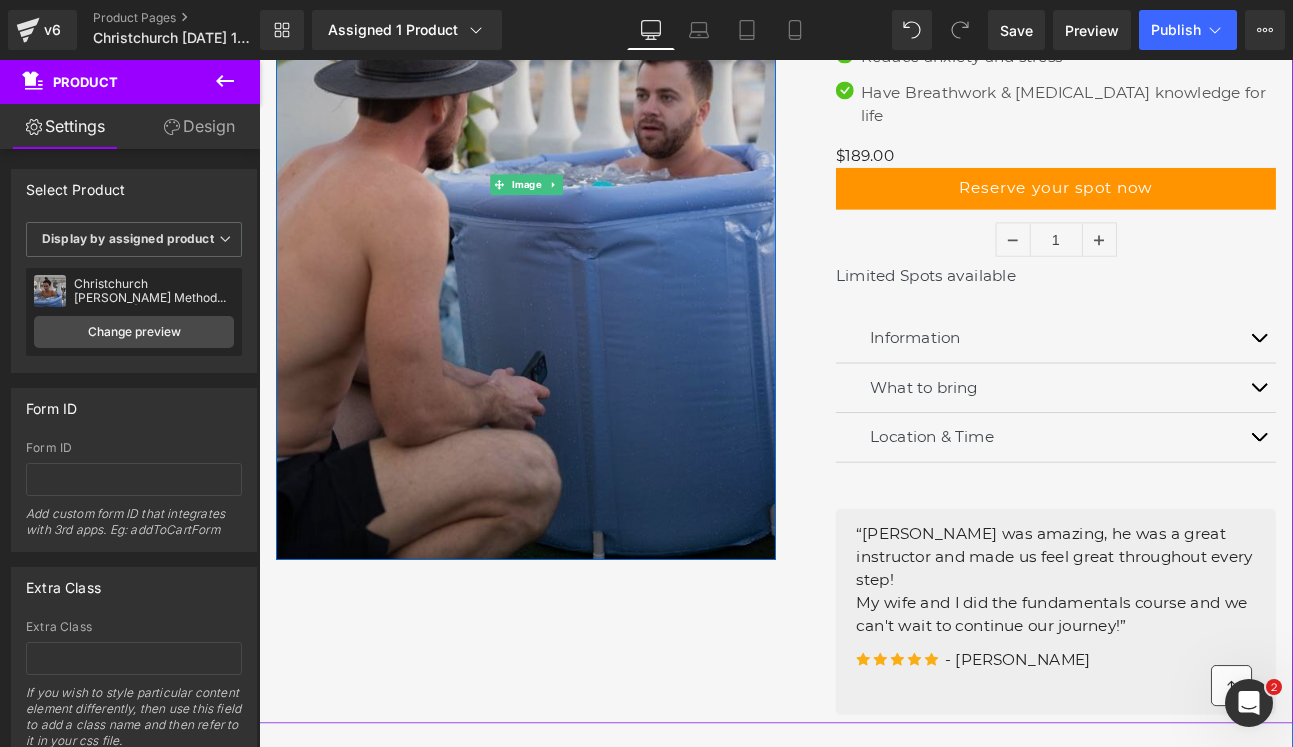 scroll, scrollTop: 608, scrollLeft: 0, axis: vertical 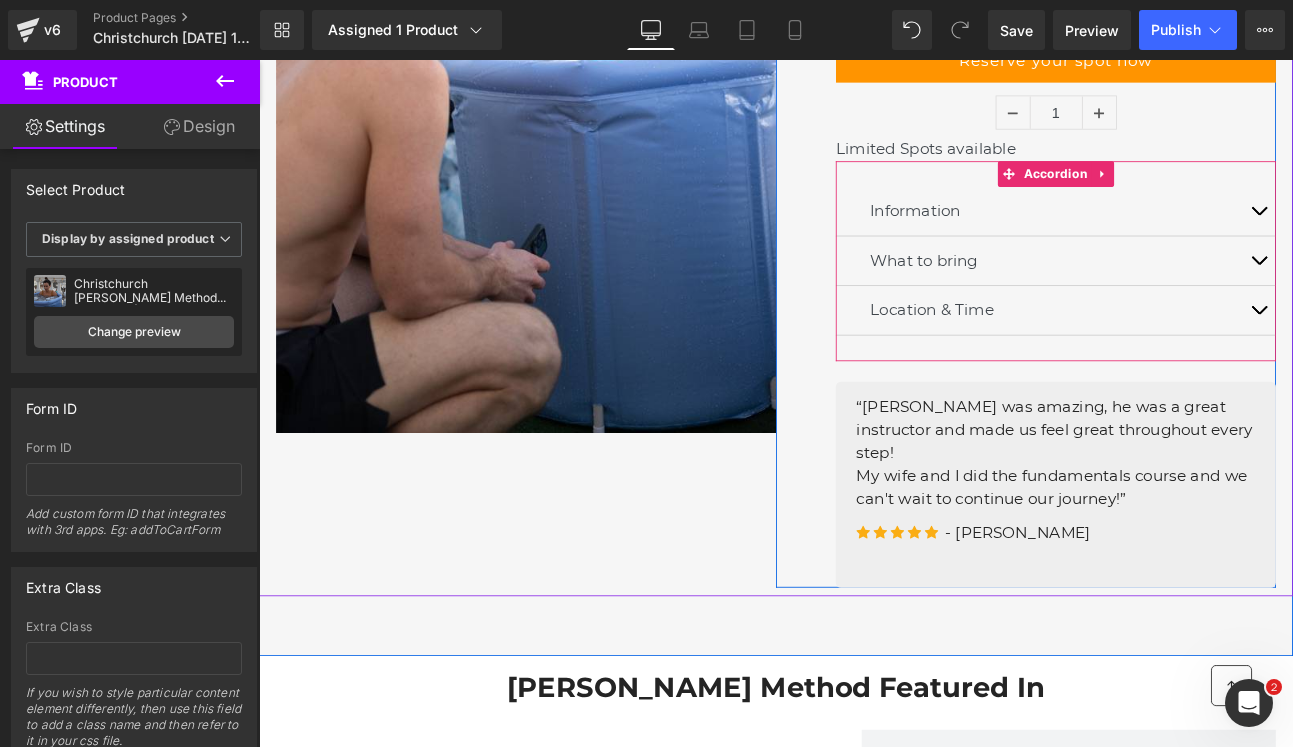 click at bounding box center (1429, 295) 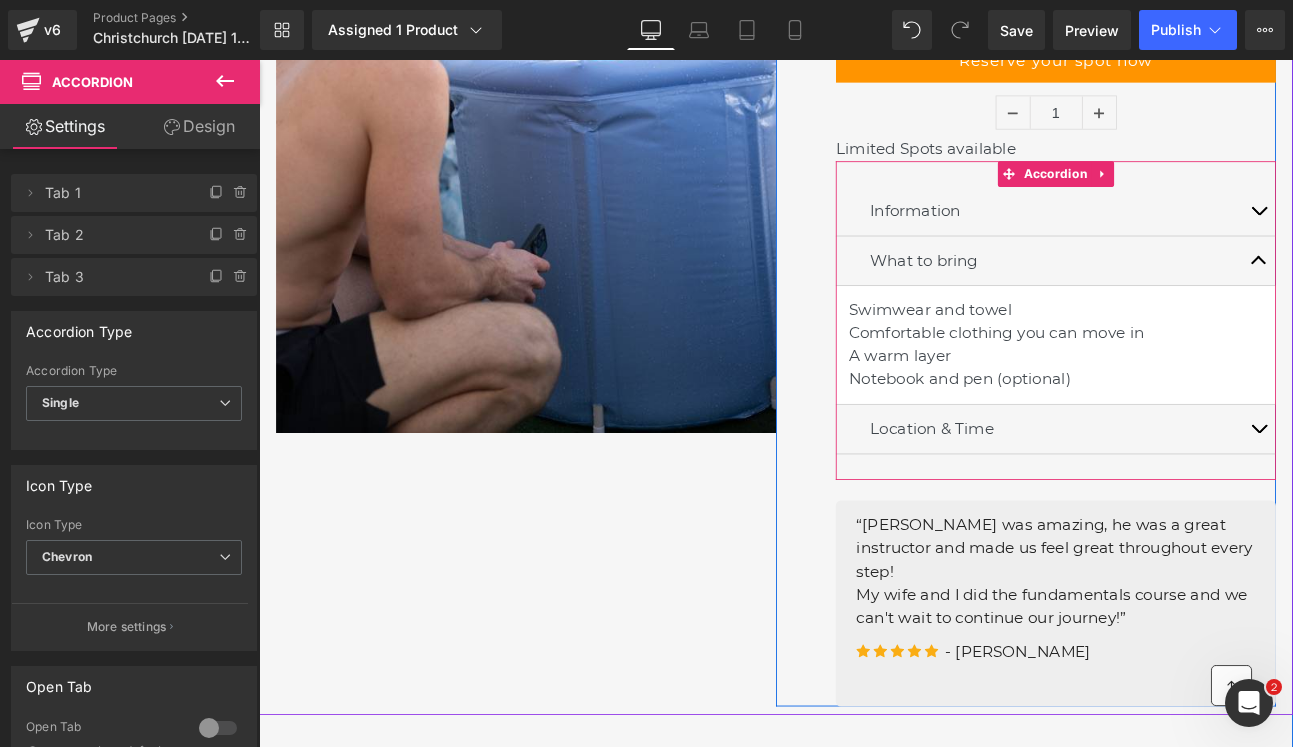 click at bounding box center [259, 60] 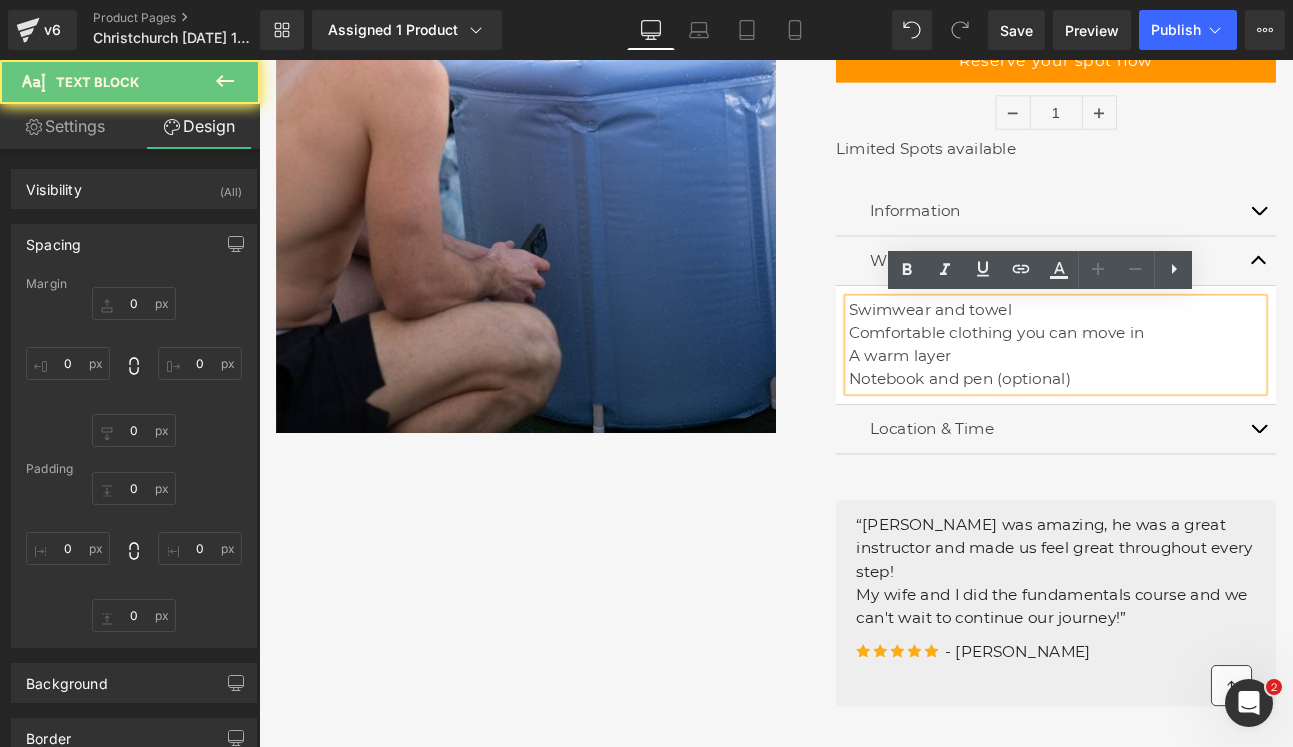 click on "Notebook and pen (optional)" at bounding box center [1191, 434] 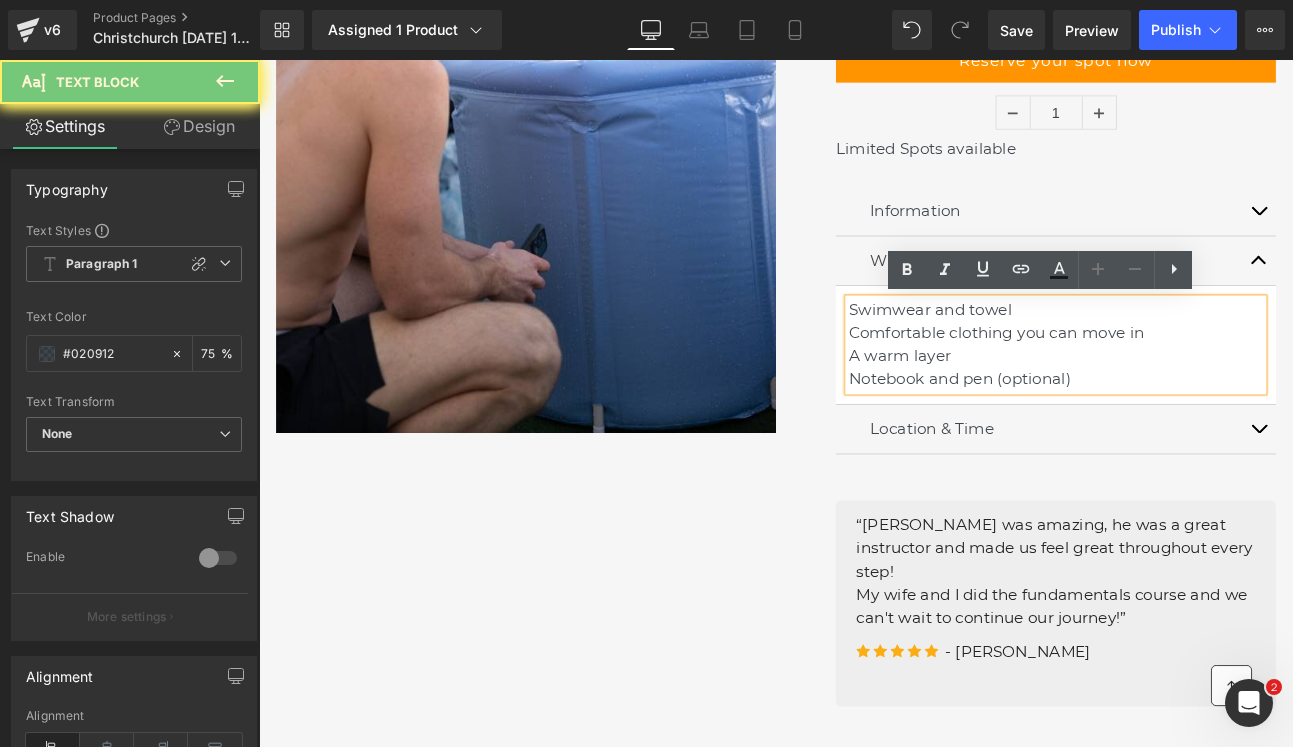 type 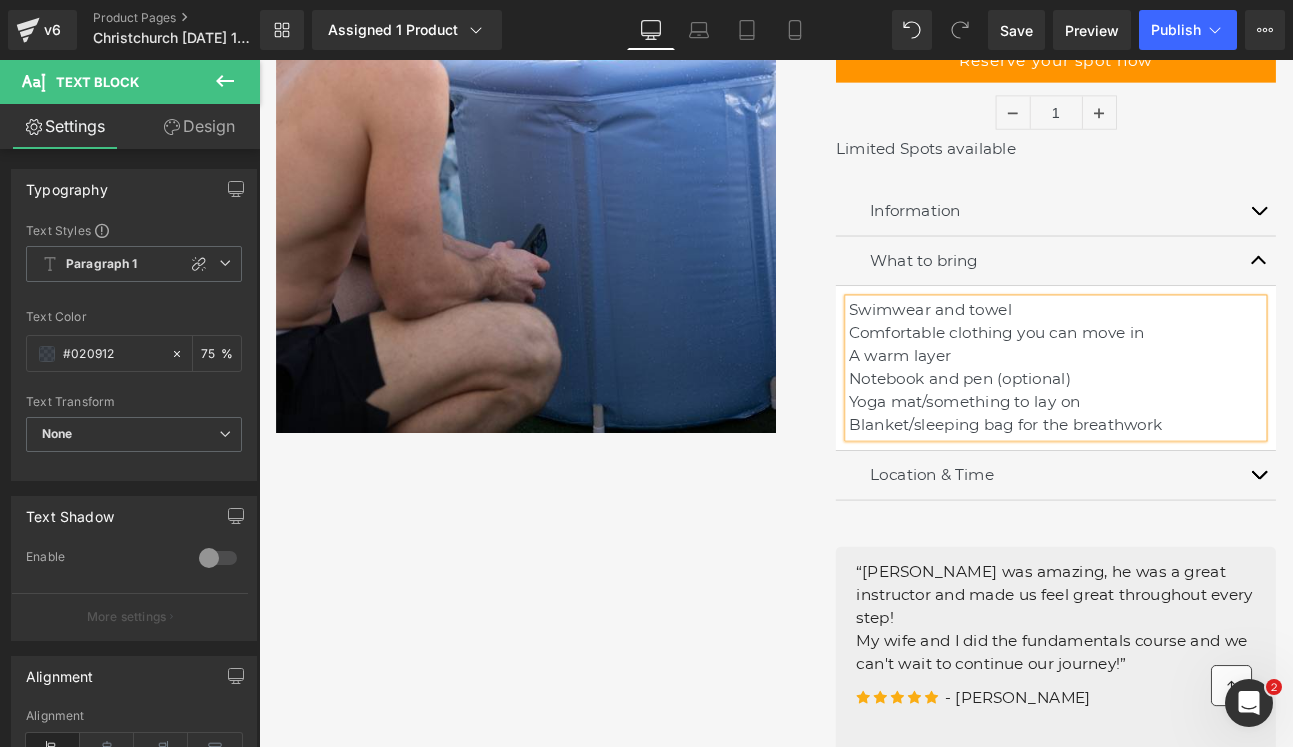 click at bounding box center [1429, 295] 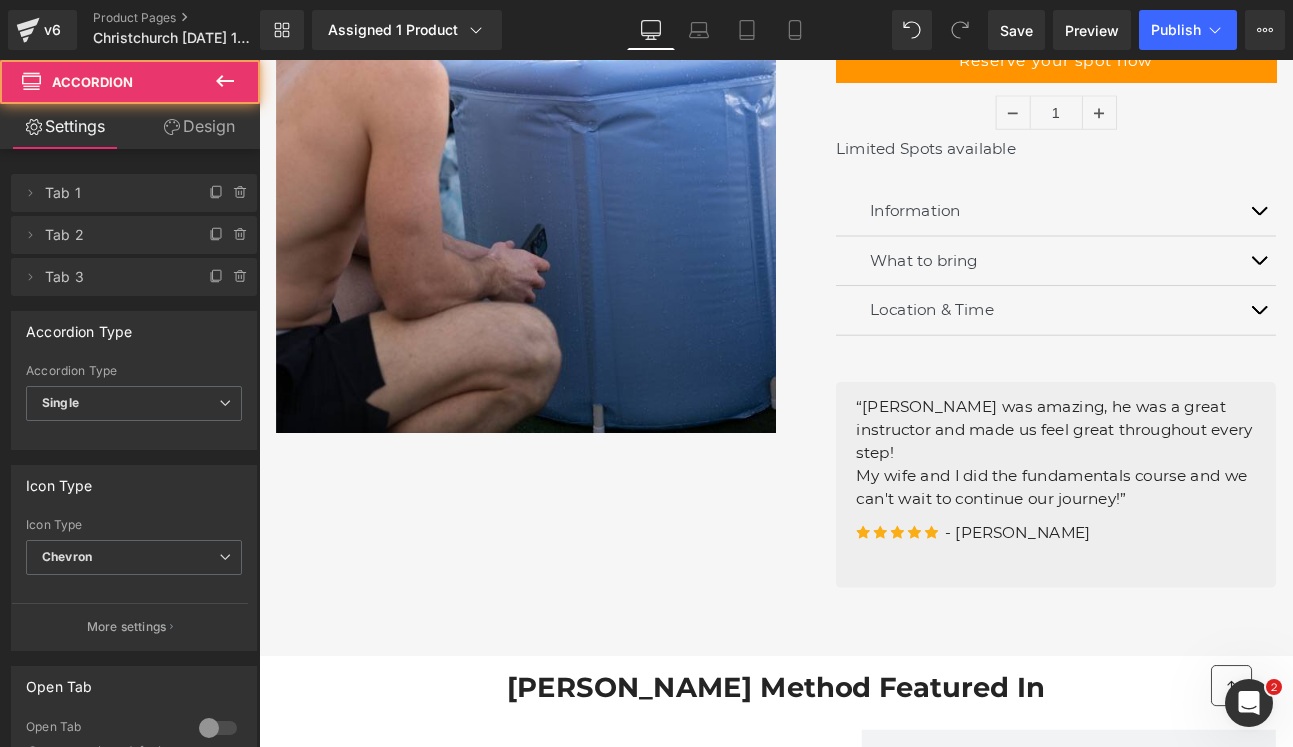 click at bounding box center (1429, 353) 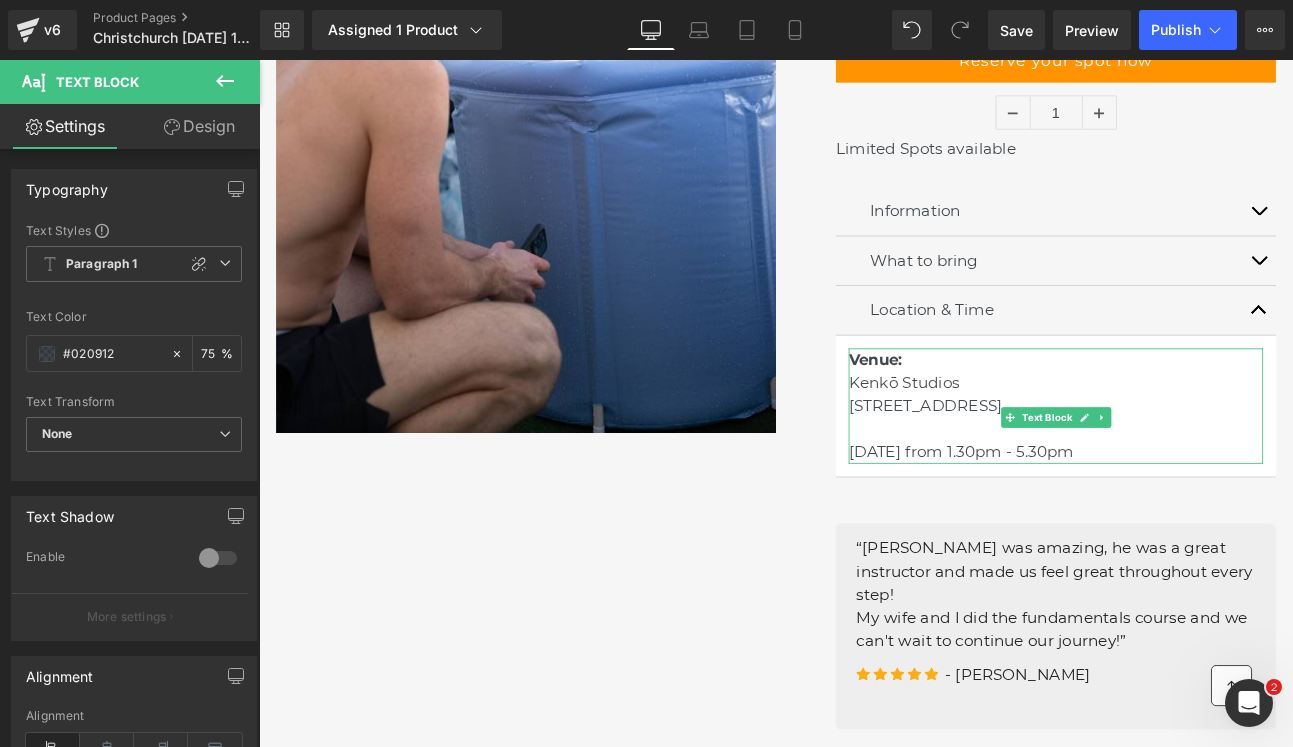 drag, startPoint x: 1364, startPoint y: 545, endPoint x: 1035, endPoint y: 539, distance: 329.05472 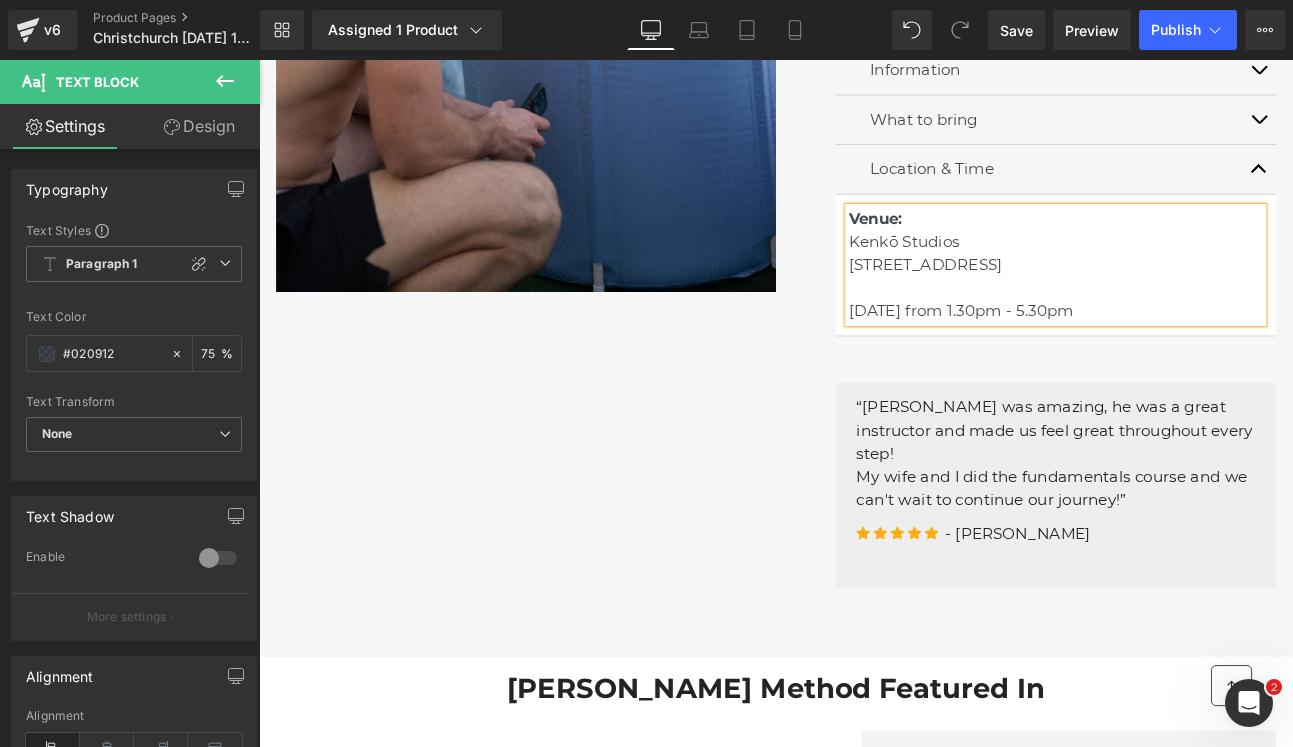 scroll, scrollTop: 761, scrollLeft: 0, axis: vertical 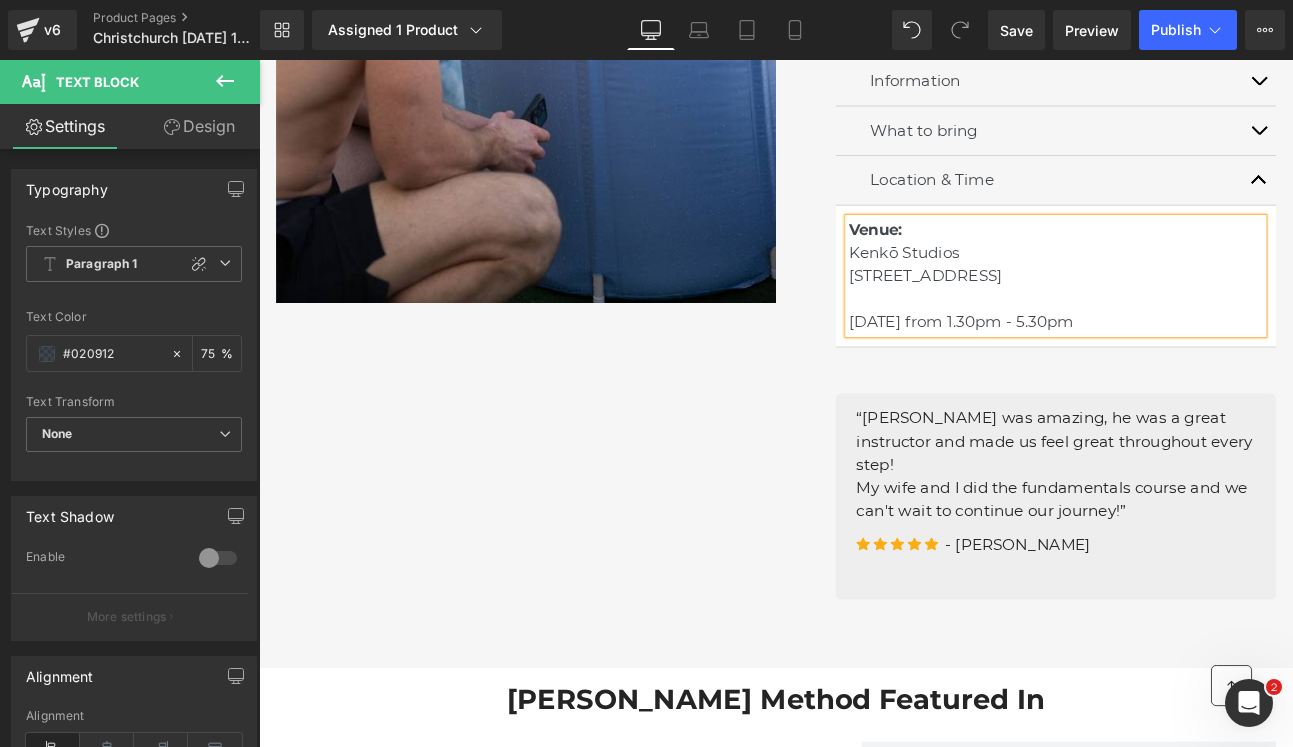 click on "Venue: [GEOGRAPHIC_DATA] [STREET_ADDRESS] [DATE] from 1.30pm - 5.30pm" at bounding box center (1191, 312) 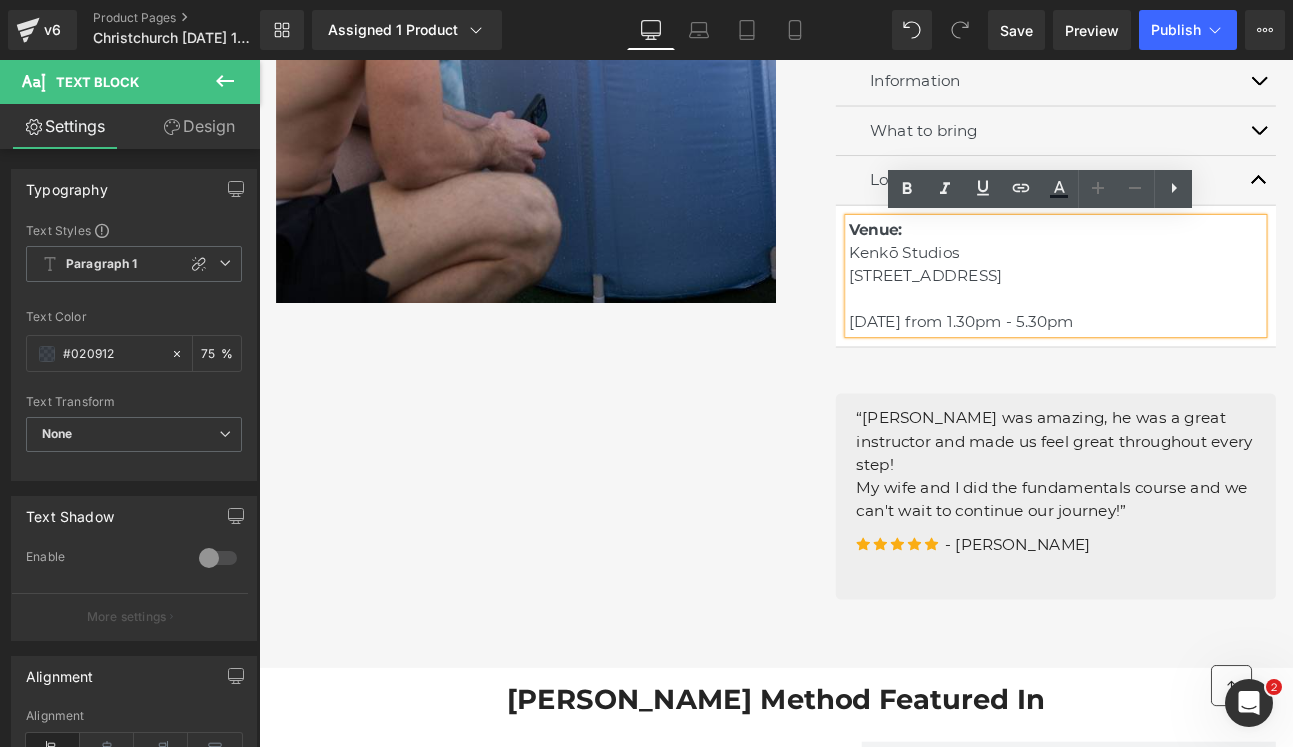 drag, startPoint x: 1369, startPoint y: 390, endPoint x: 1037, endPoint y: 396, distance: 332.0542 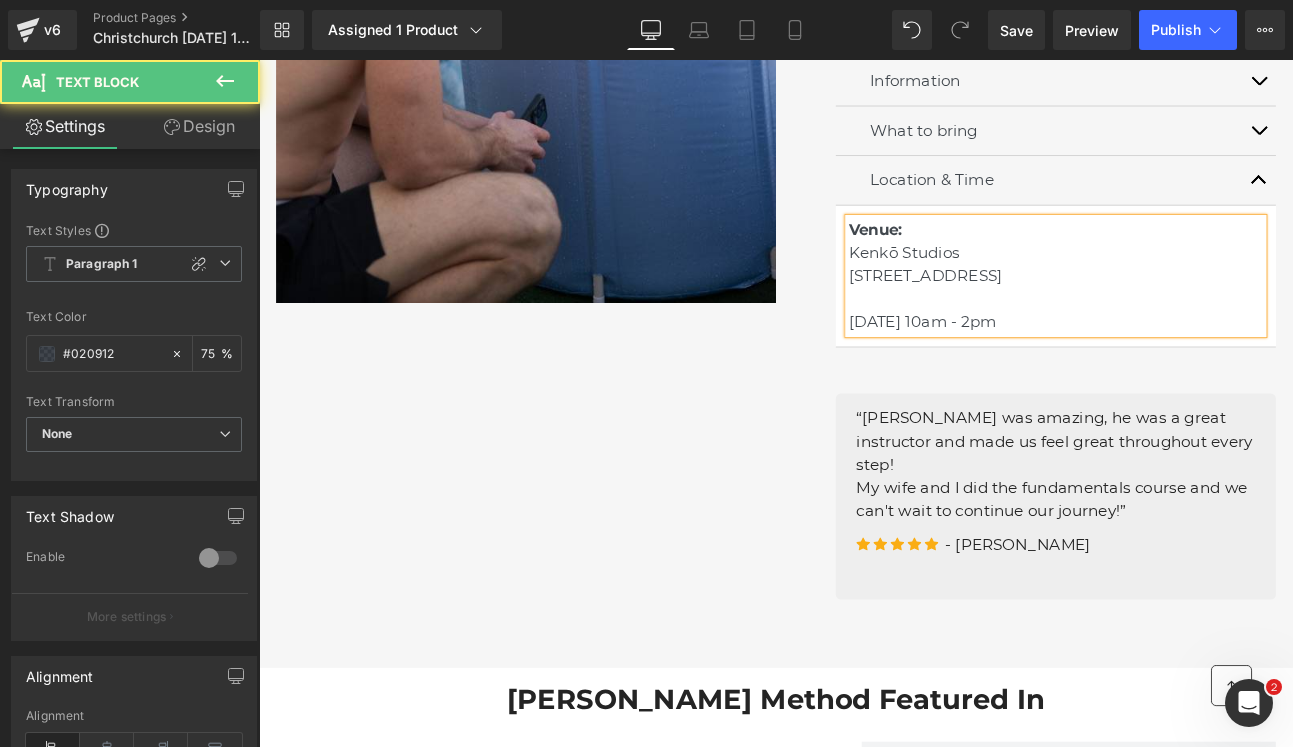 drag, startPoint x: 1008, startPoint y: 341, endPoint x: 949, endPoint y: 287, distance: 79.98125 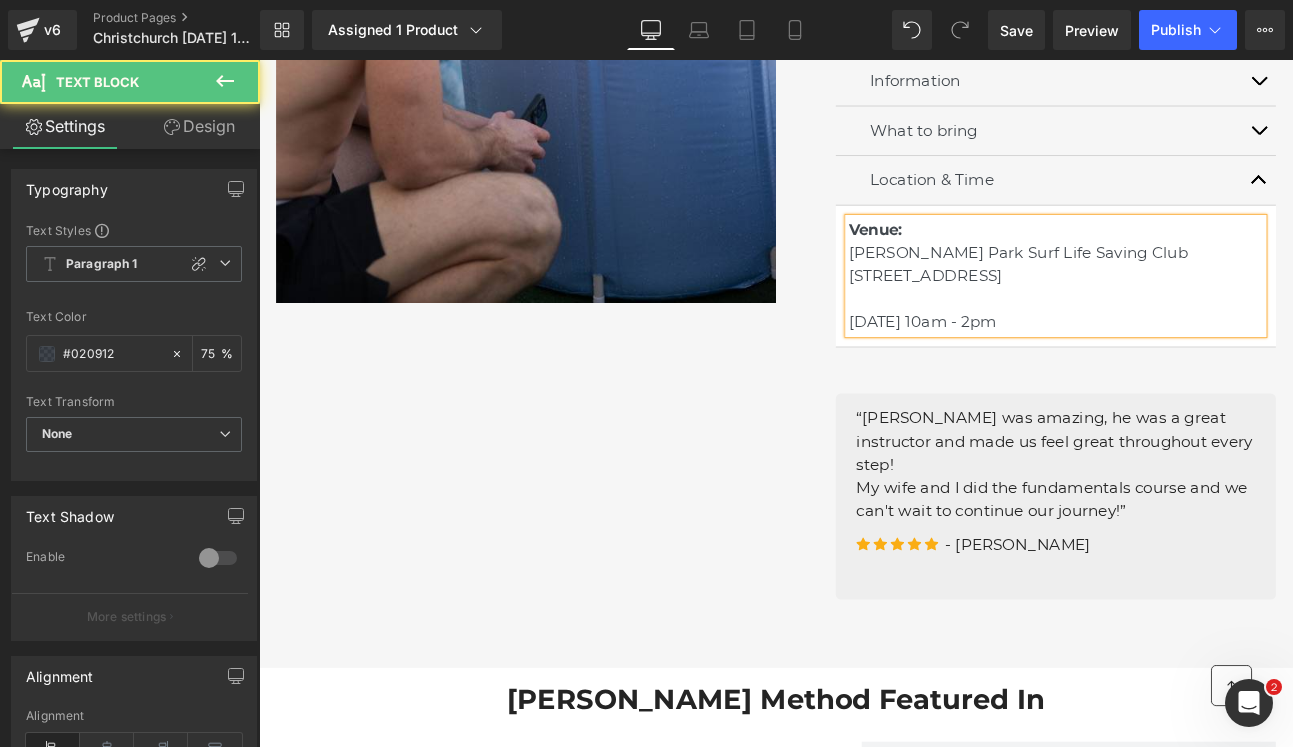 drag, startPoint x: 1313, startPoint y: 367, endPoint x: 922, endPoint y: 281, distance: 400.3461 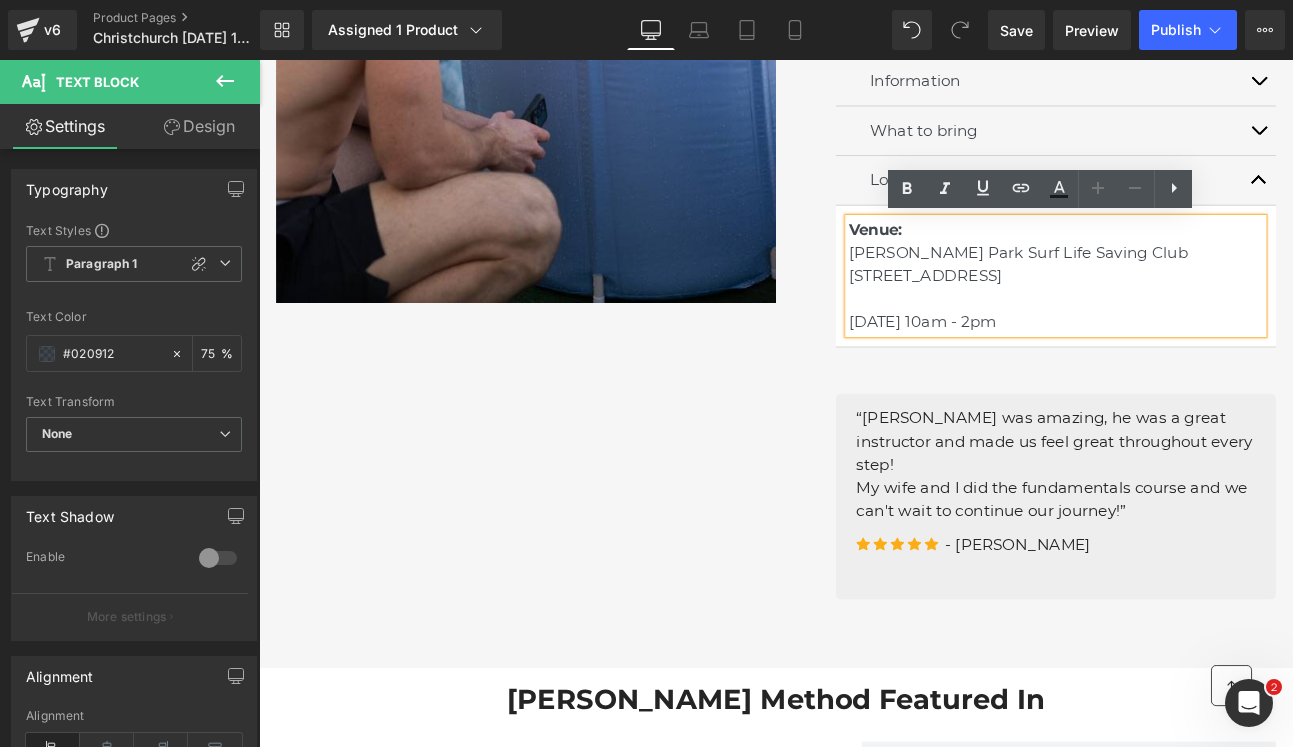 copy on "[PERSON_NAME][GEOGRAPHIC_DATA] Surf Life Saving Club [GEOGRAPHIC_DATA] [DATE] 10am - 2pm" 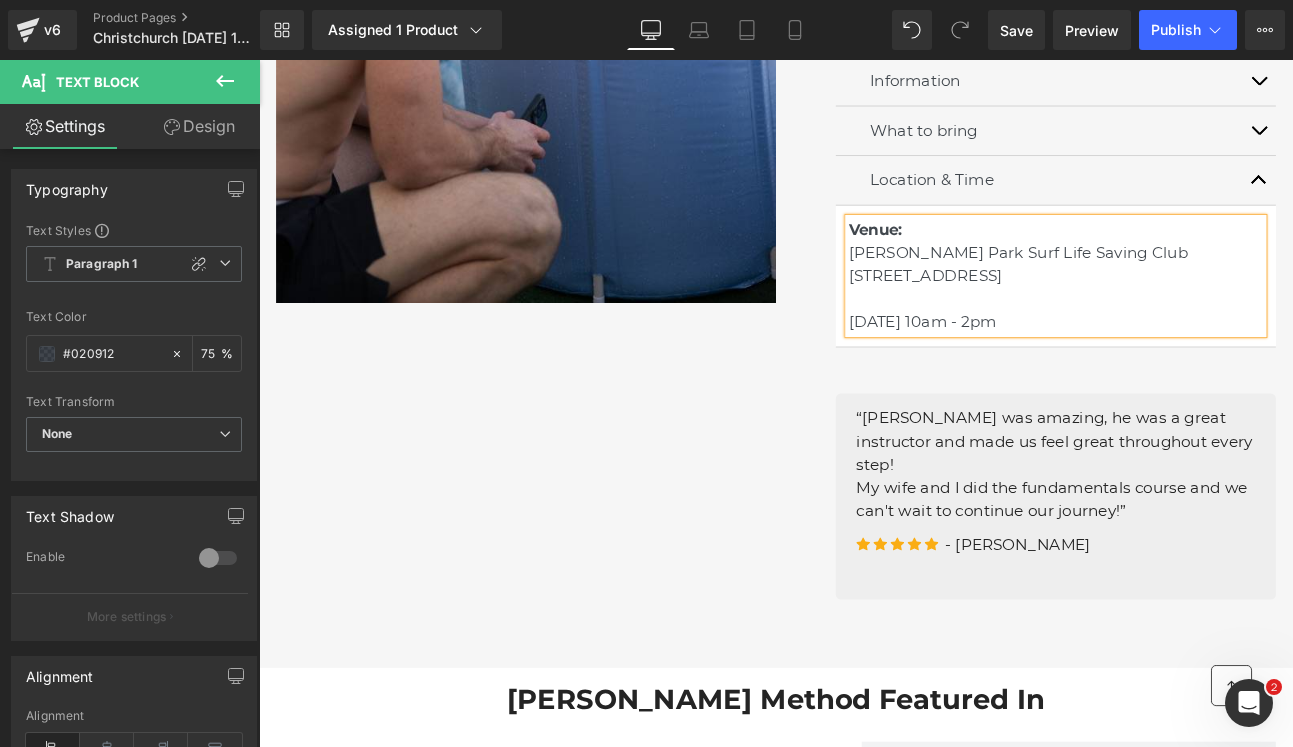 click at bounding box center [1429, 205] 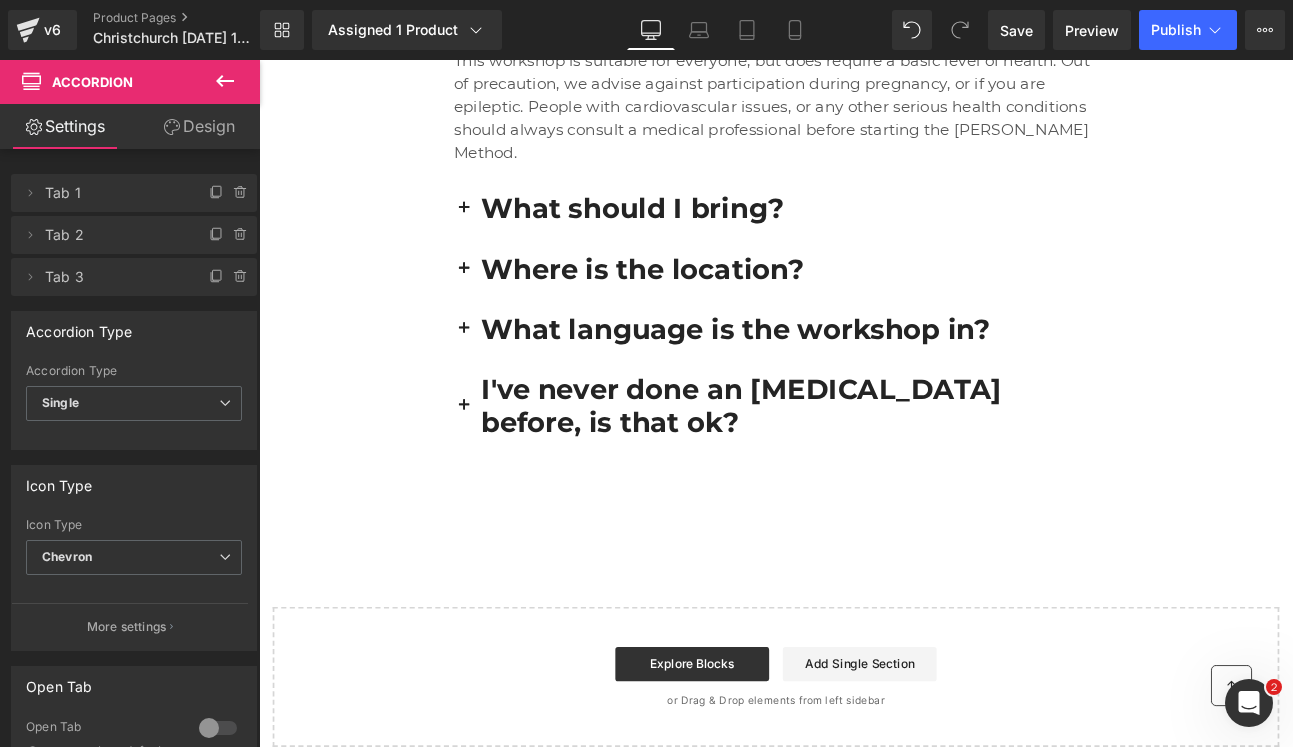 scroll, scrollTop: 5574, scrollLeft: 0, axis: vertical 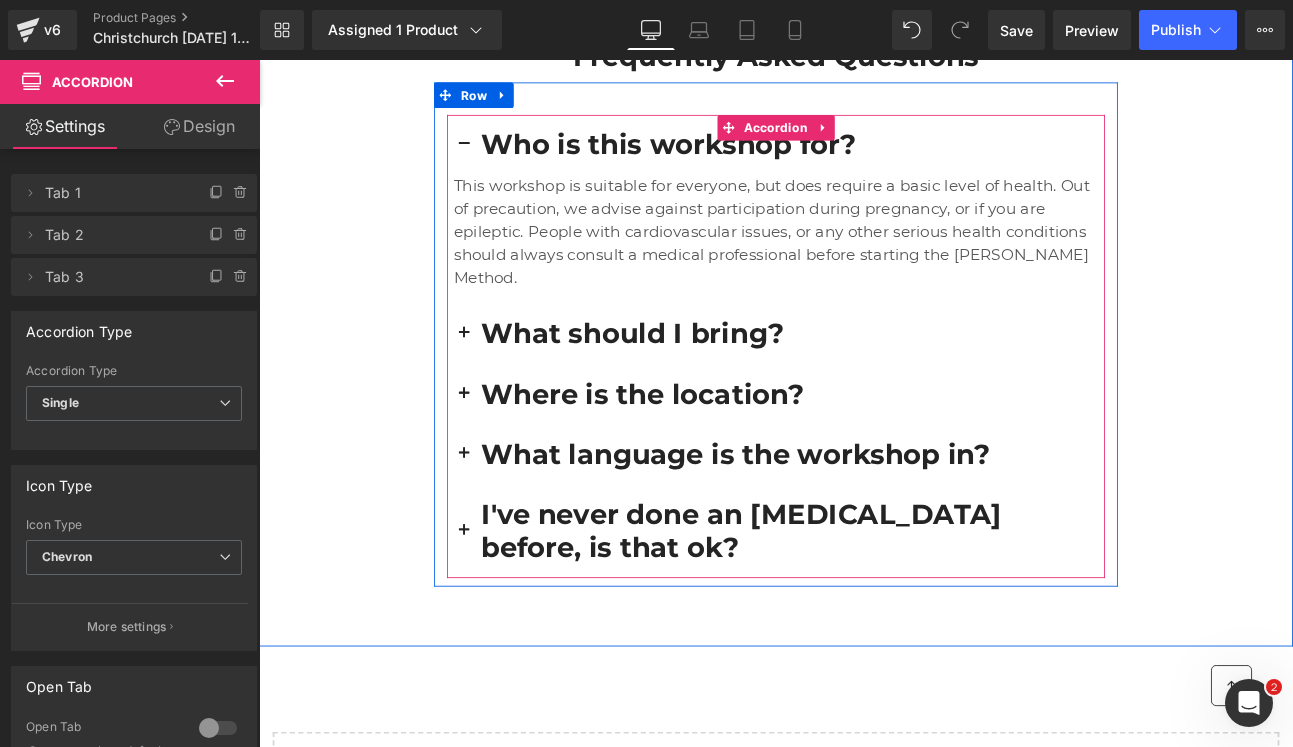 click at bounding box center [499, 159] 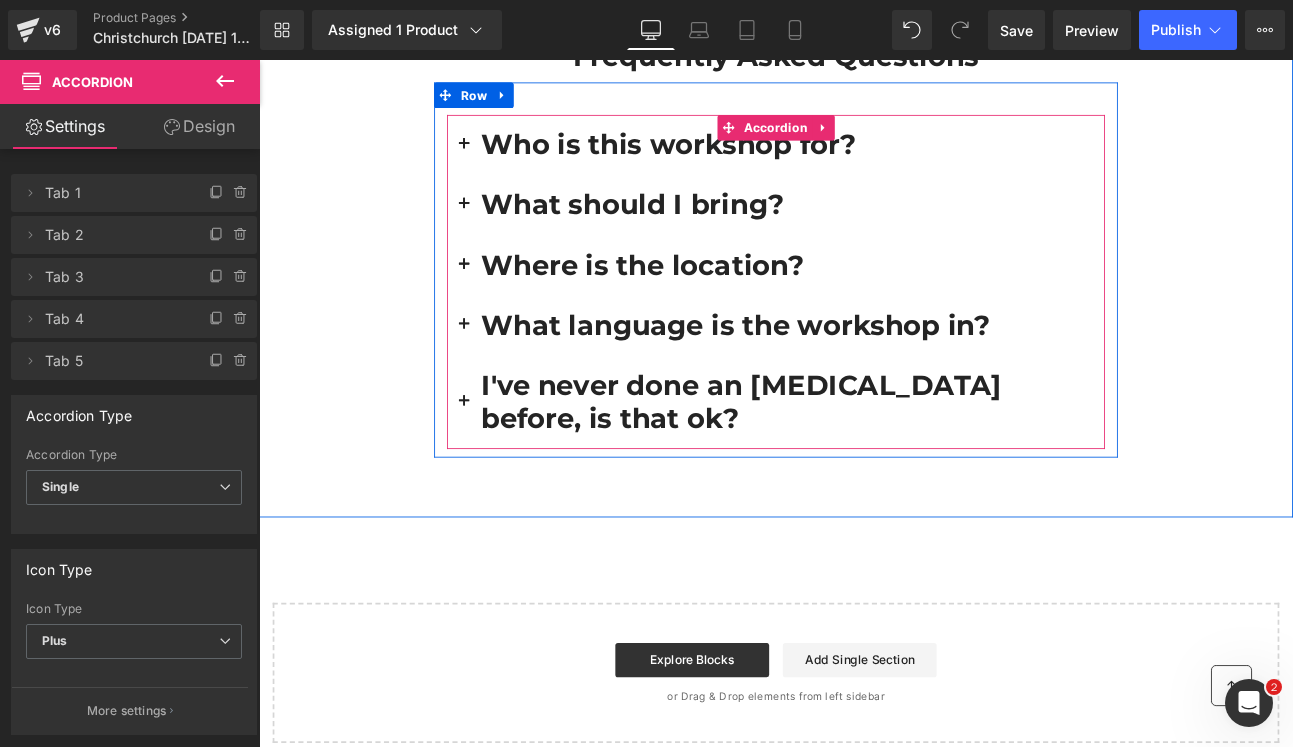 click at bounding box center [499, 305] 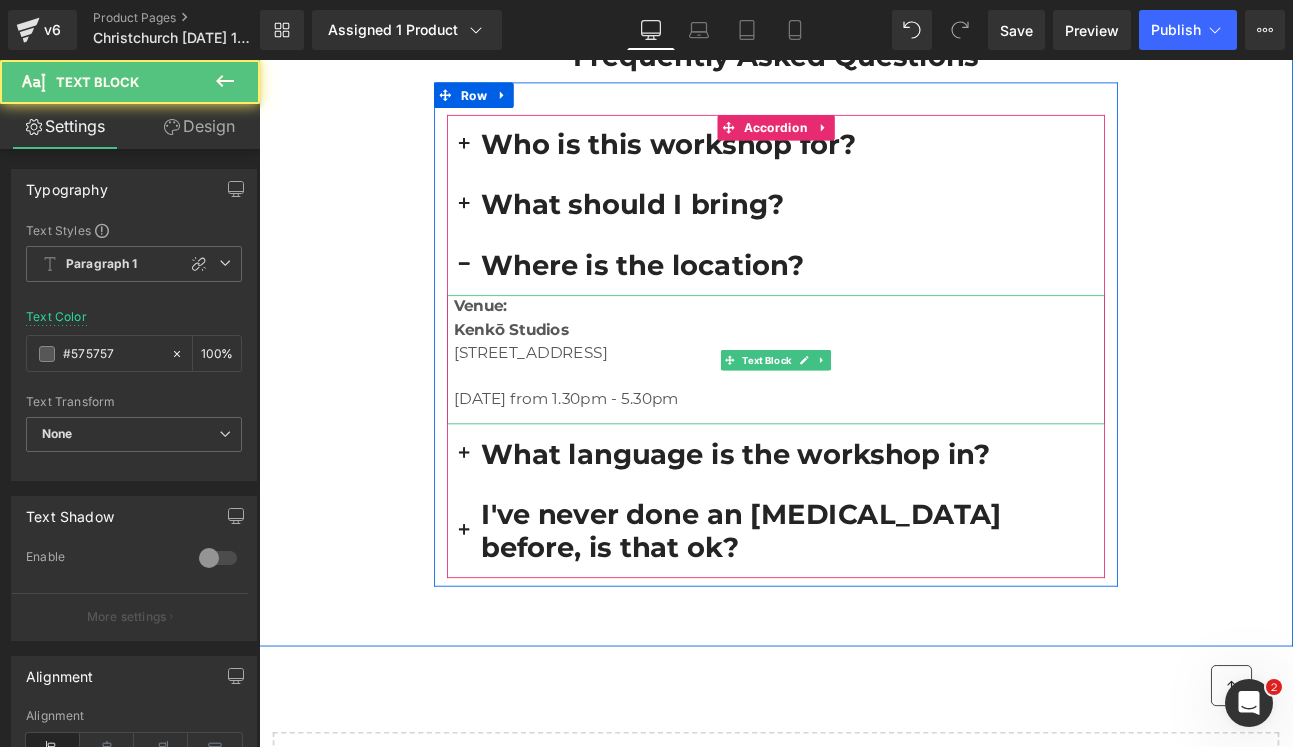 click on "[DATE] from 1.30pm - 5.30pm" at bounding box center [868, 456] 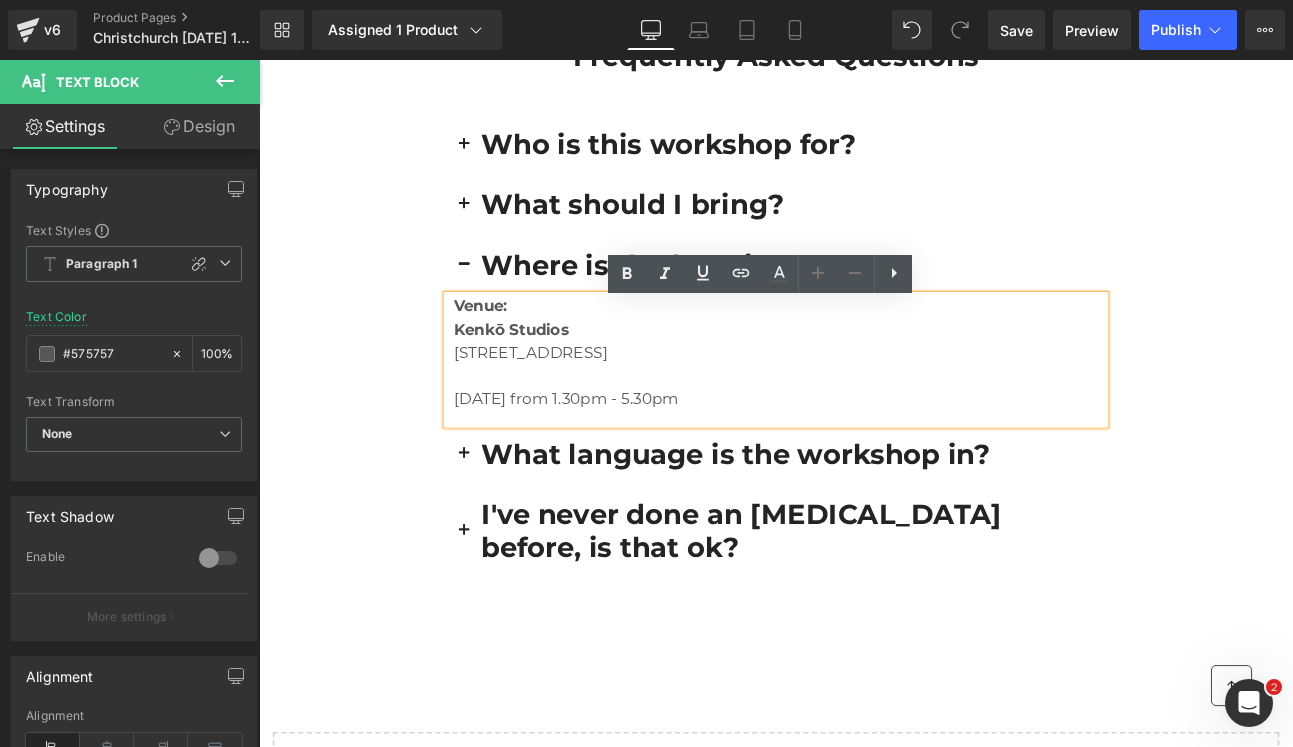 drag, startPoint x: 902, startPoint y: 468, endPoint x: 486, endPoint y: 389, distance: 423.43475 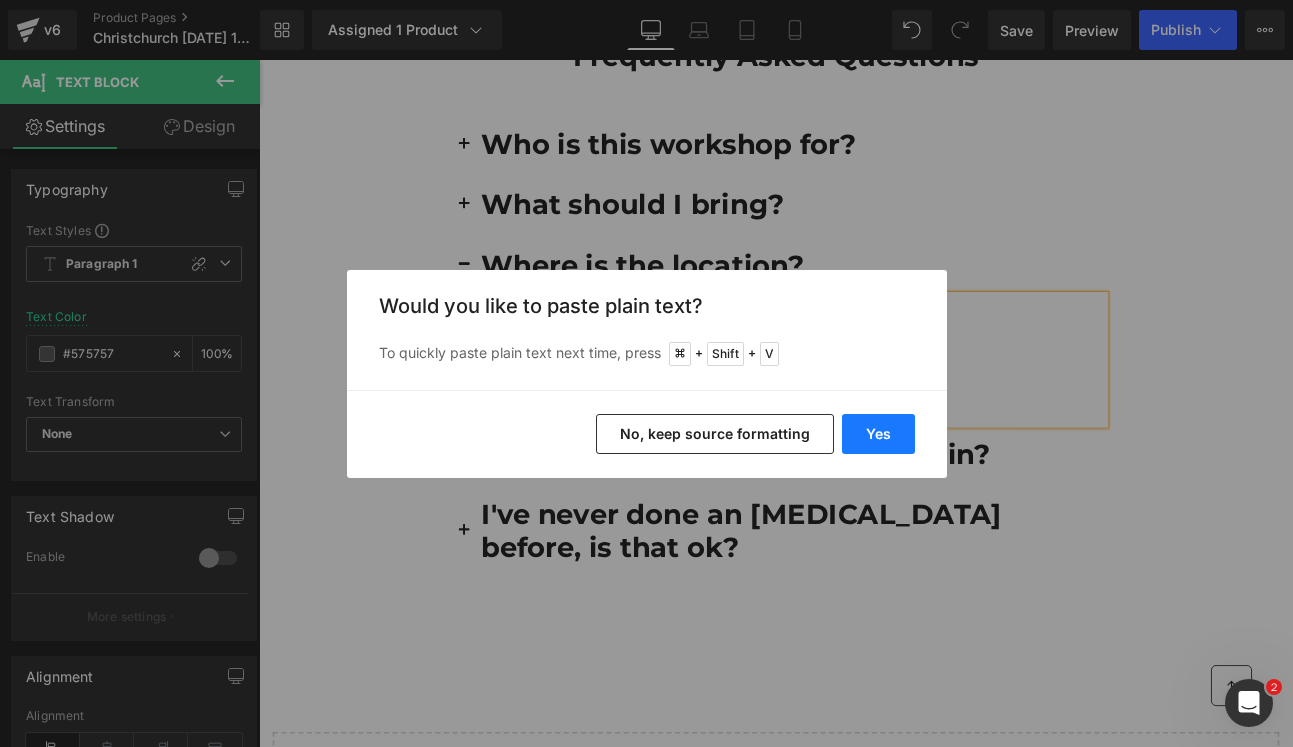 click on "Yes" at bounding box center (878, 434) 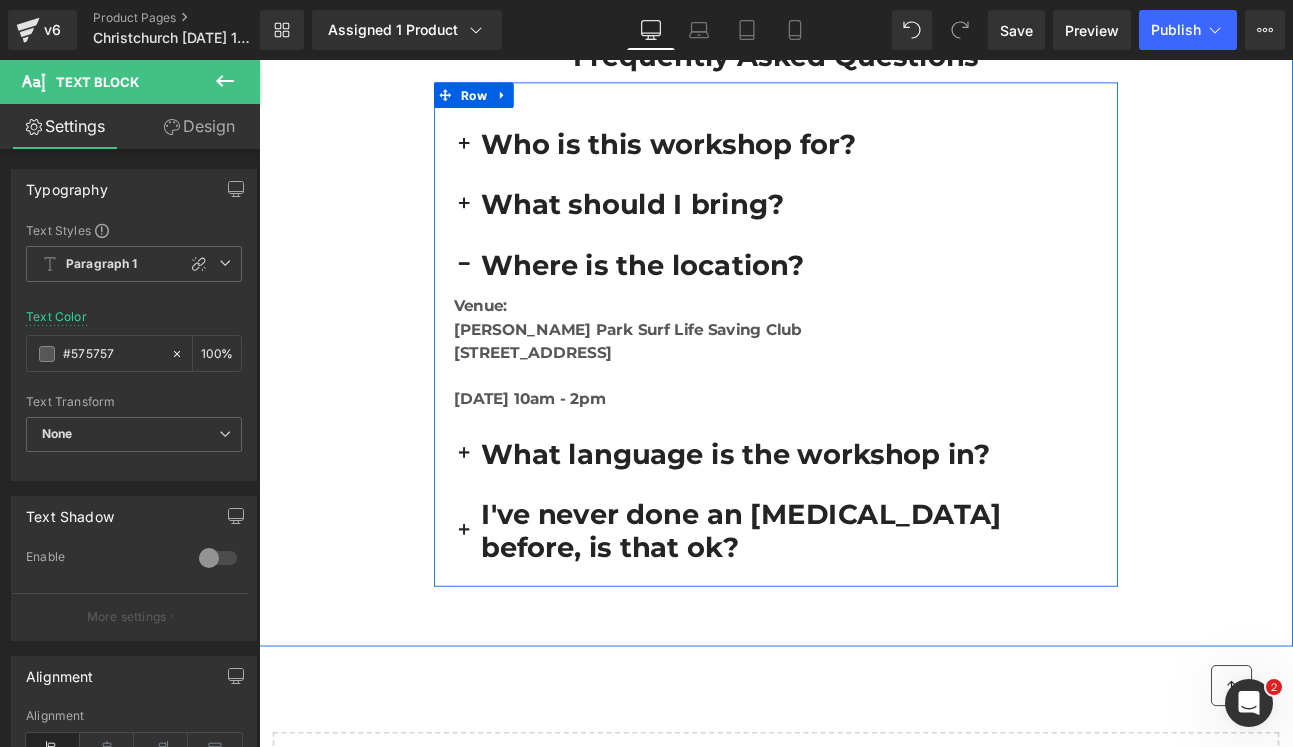 drag, startPoint x: 839, startPoint y: 468, endPoint x: 477, endPoint y: 386, distance: 371.1711 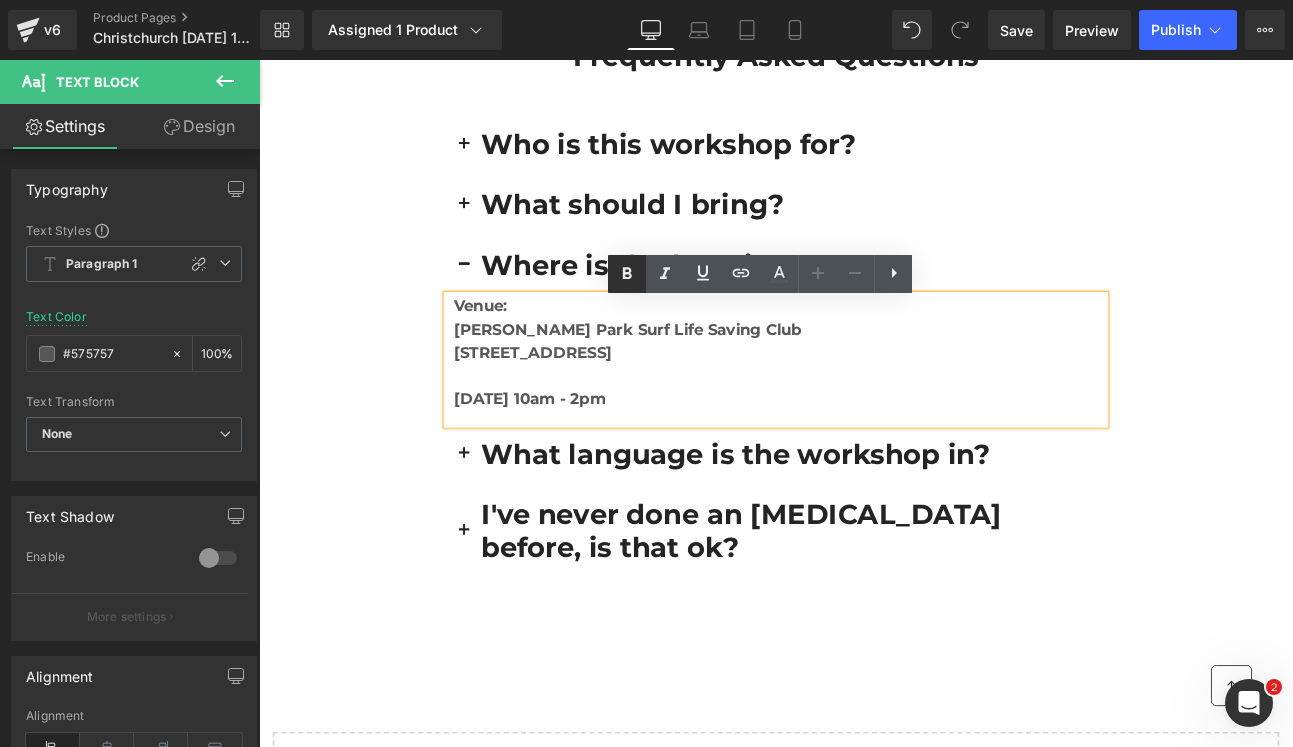 click 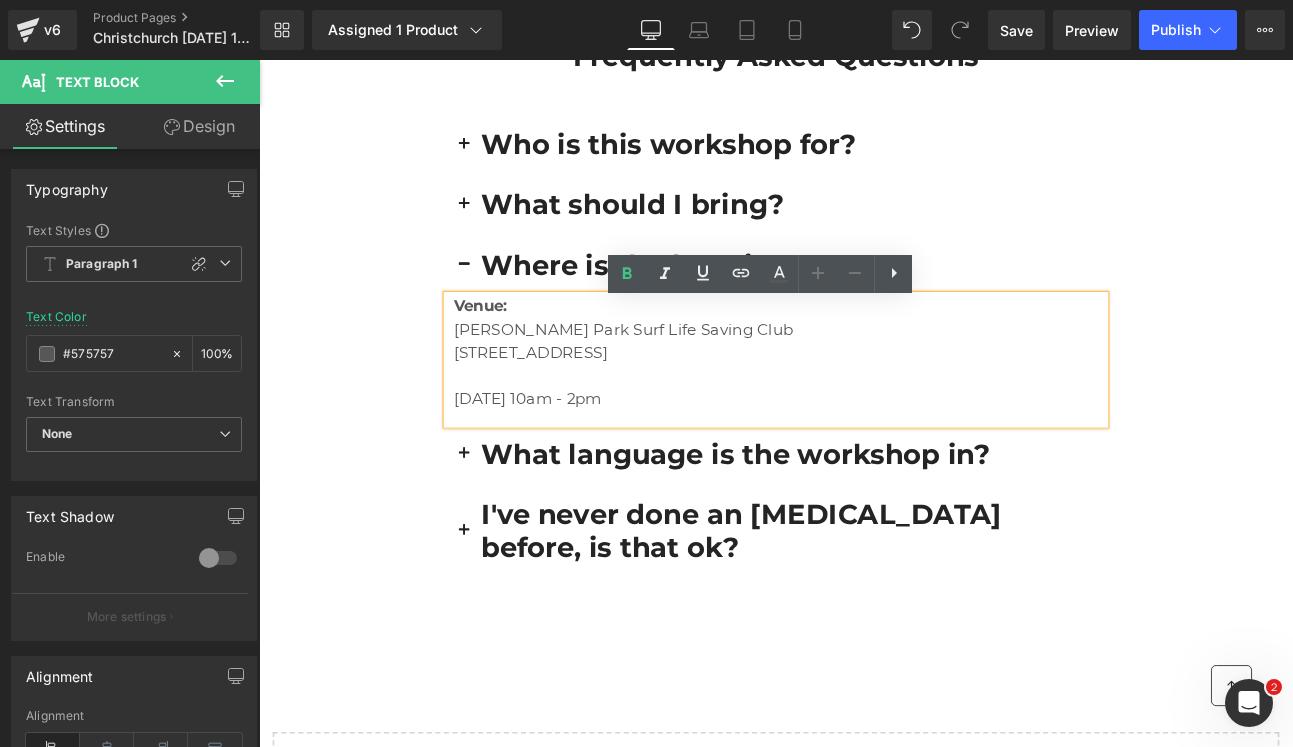 click on "Frequently Asked Questions Heading         Row
Who is this workshop for?
Heading
This workshop is suitable for everyone, but does require a basic level of health. Out of precaution, we advise against participation during pregnancy, or if you are epileptic. People with cardiovascular issues, or any other serious health conditions should always consult a medical professional before starting the [PERSON_NAME] Method.
Text Block
What should I bring? Heading
Swimming trunks and towel Bottle of water" at bounding box center [864, 341] 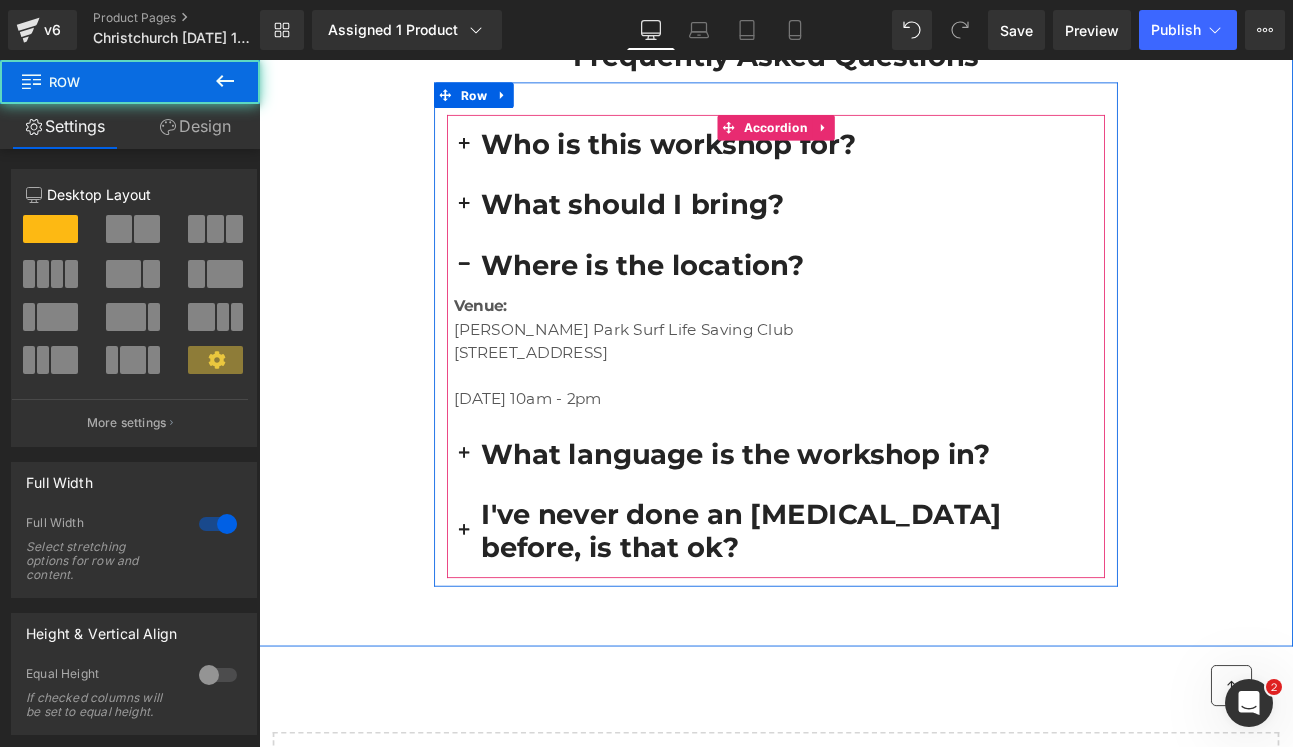 click at bounding box center [499, 300] 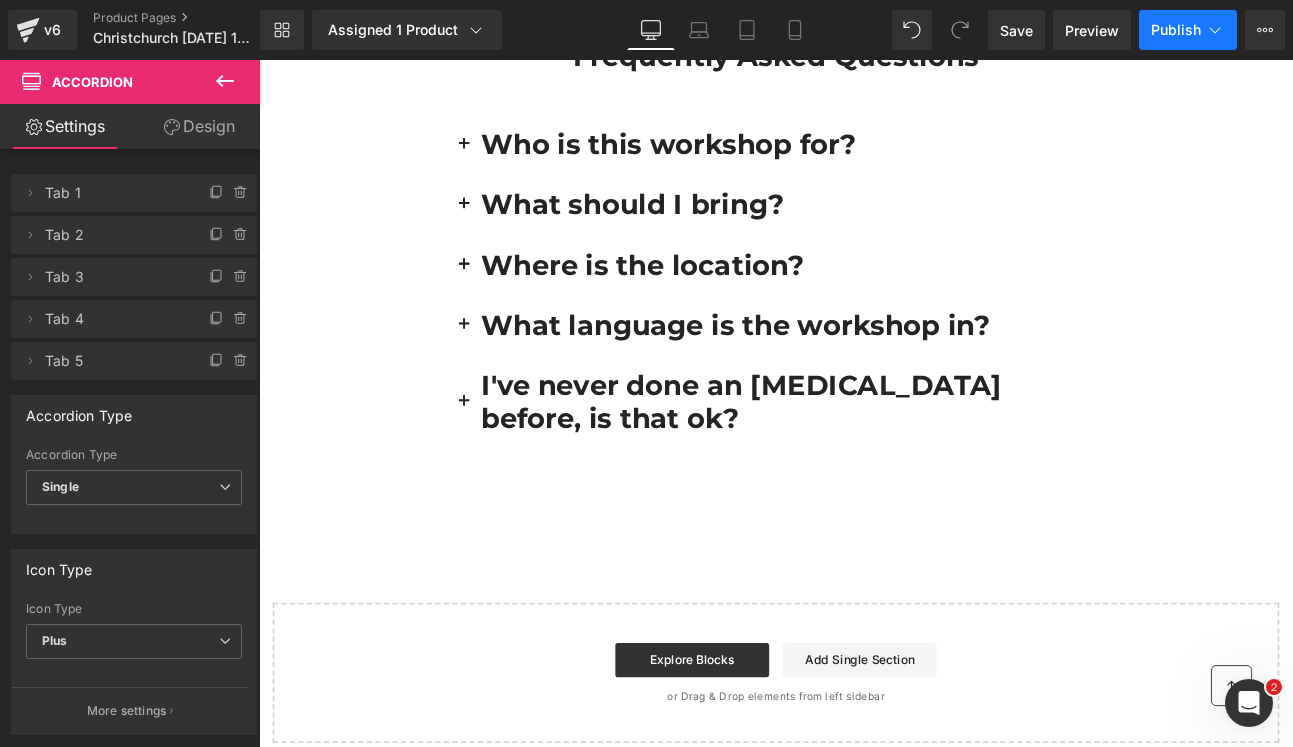 click 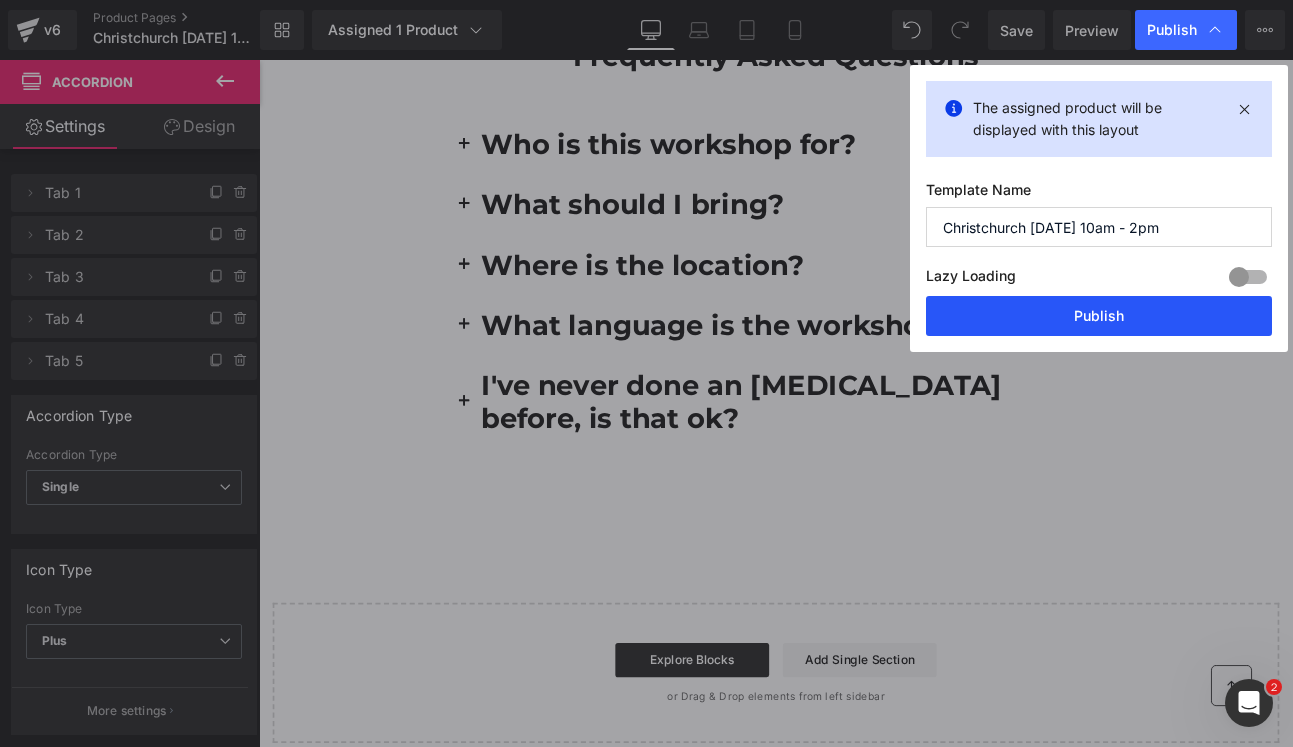 click on "Publish" at bounding box center (1099, 316) 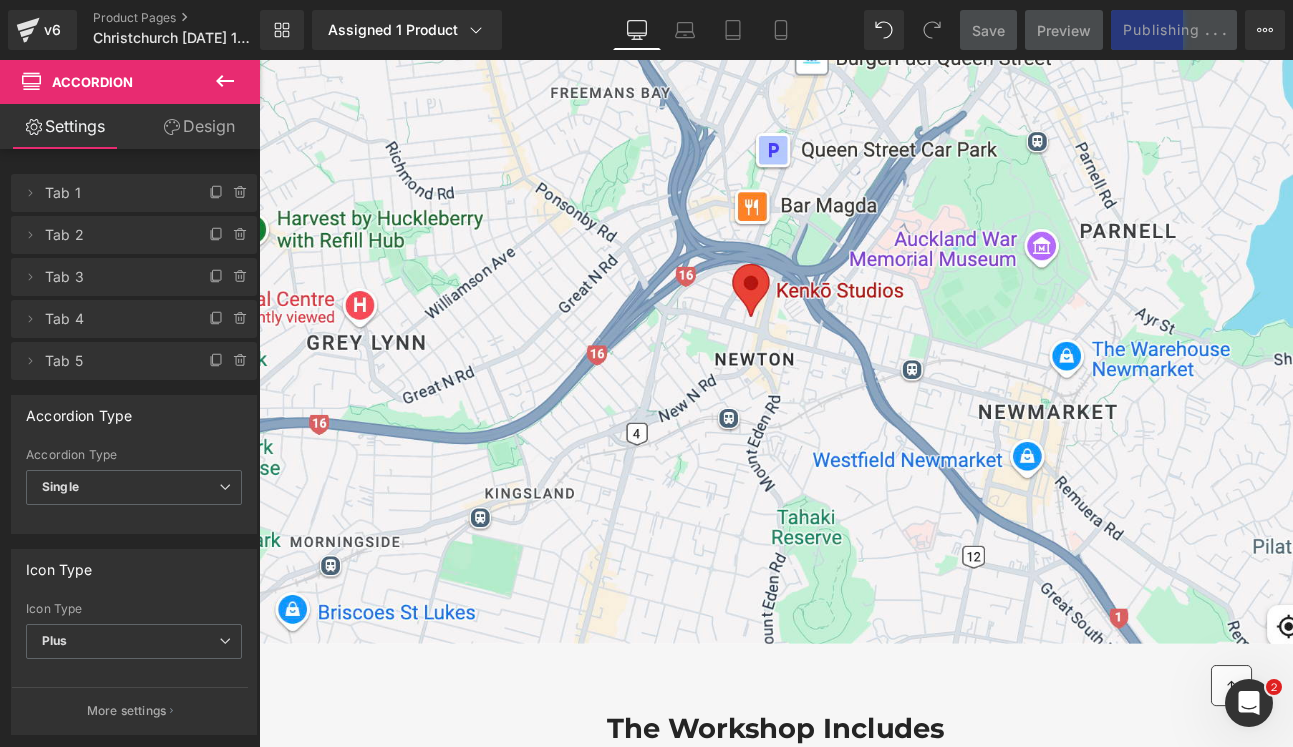 scroll, scrollTop: 1641, scrollLeft: 0, axis: vertical 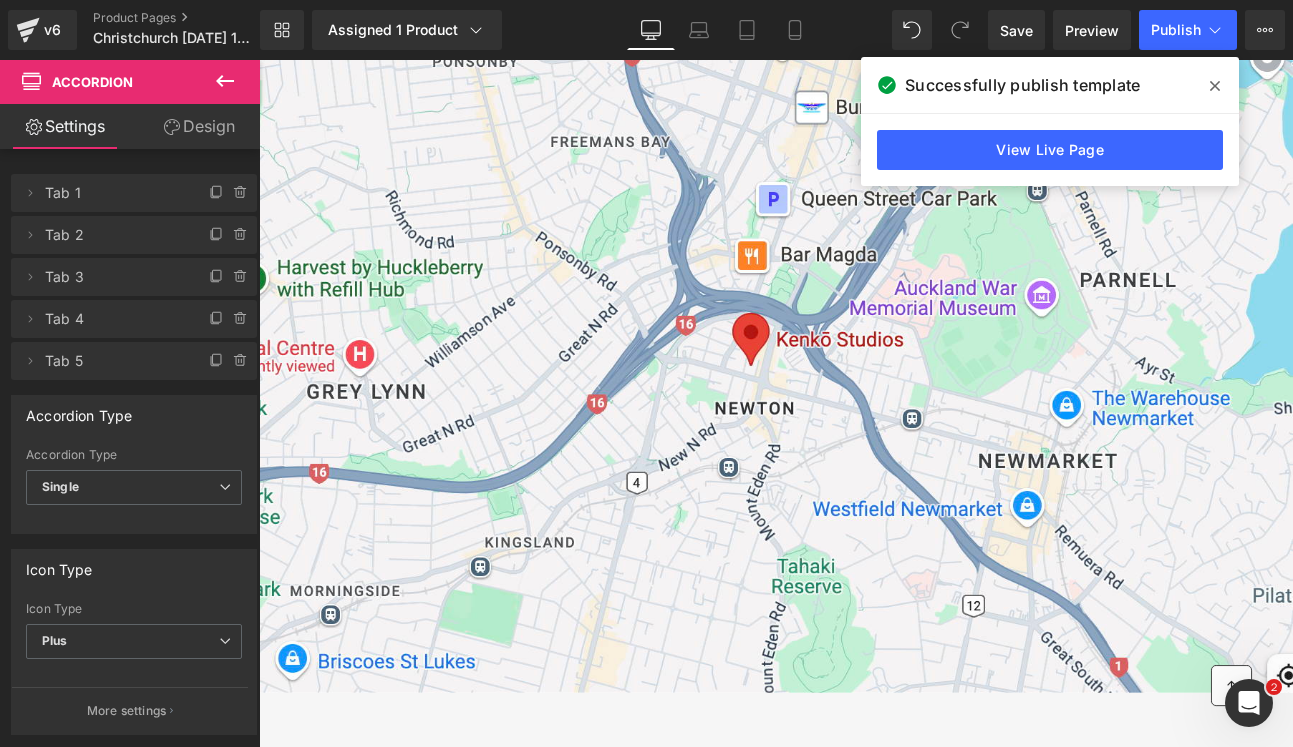 click 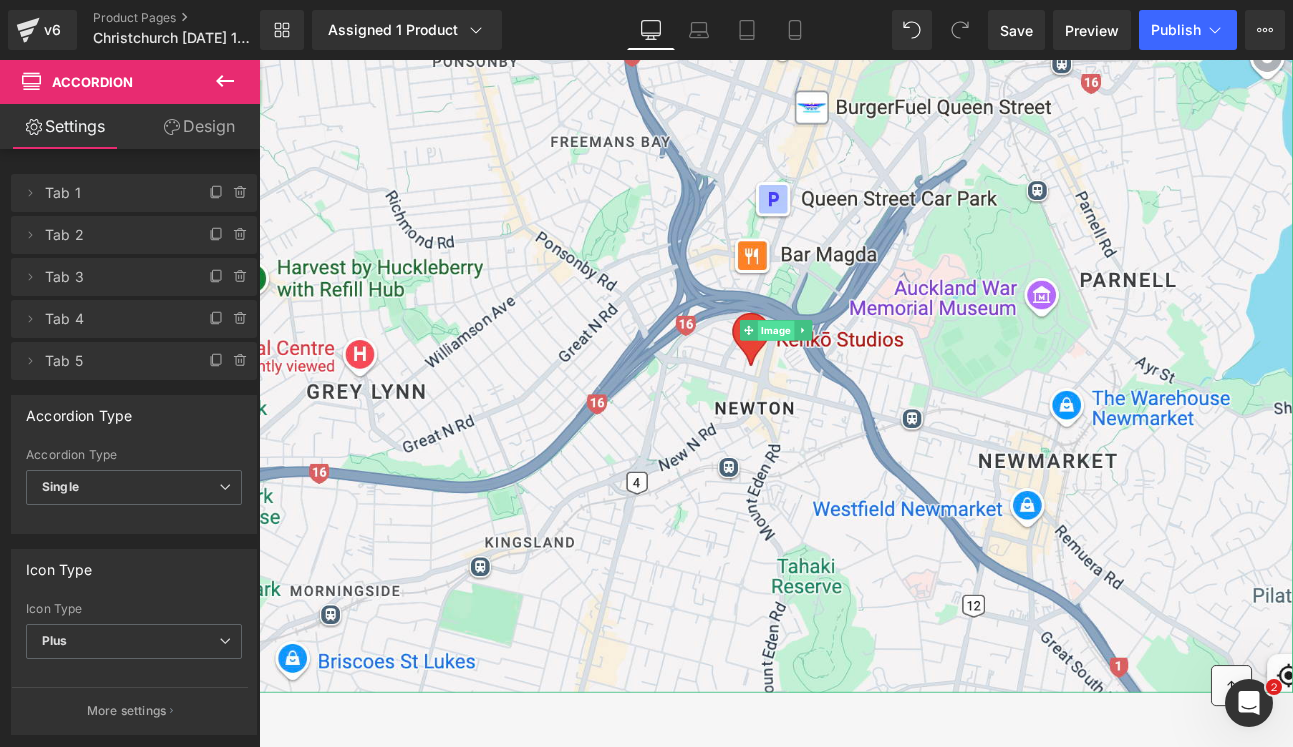 click on "Image" at bounding box center [864, 377] 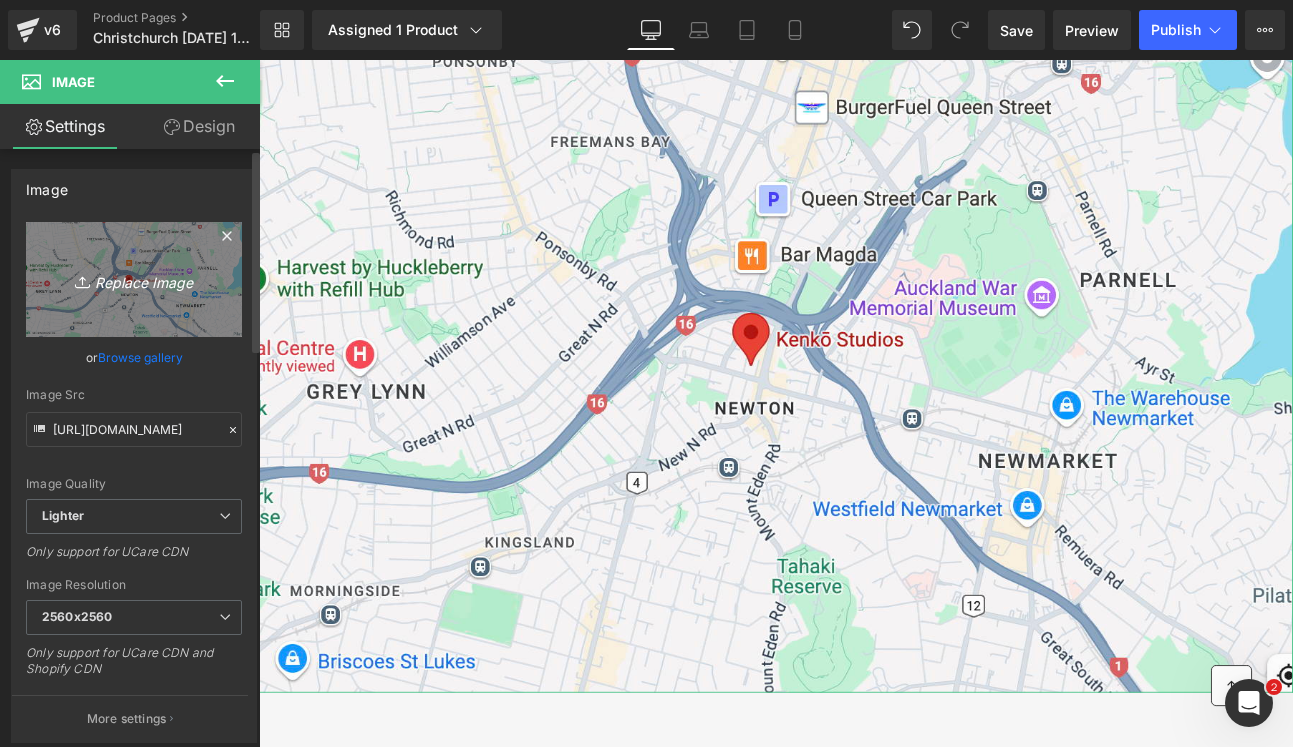 click on "Replace Image" at bounding box center (134, 279) 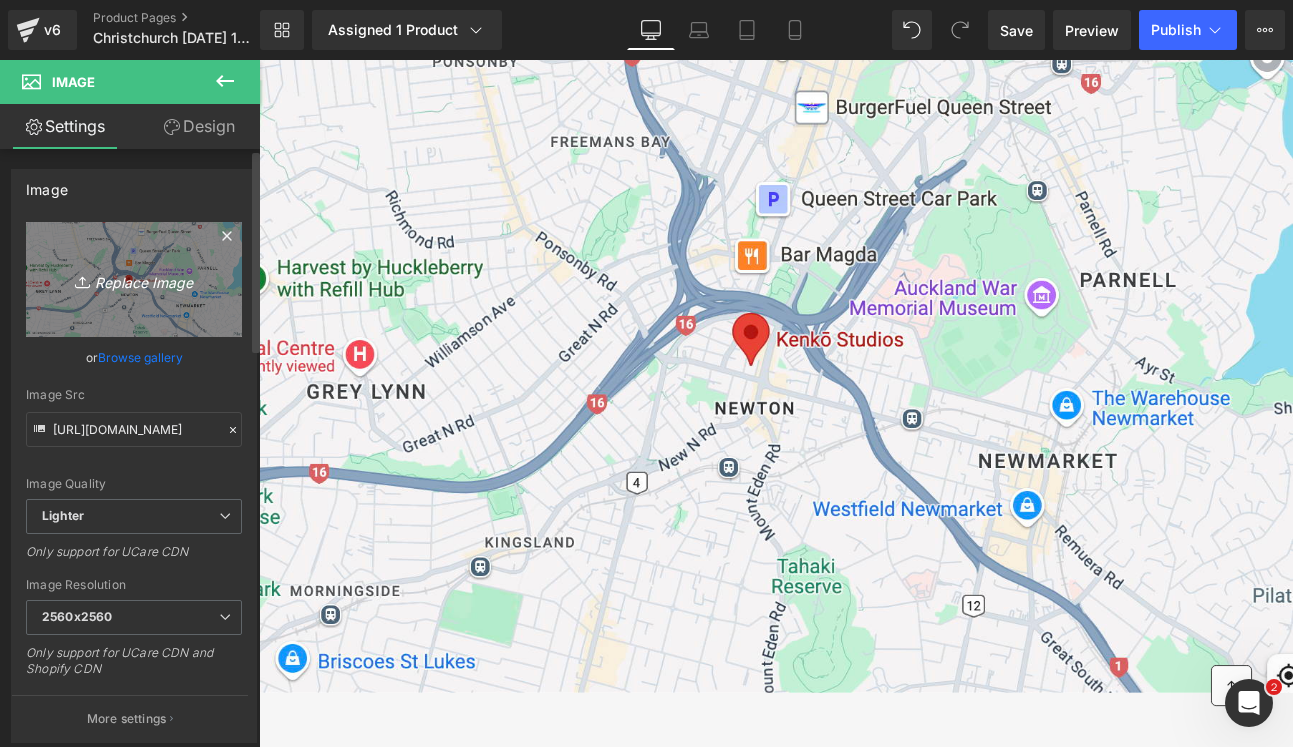 type on "C:\fakepath\Screenshot [DATE] 19.47.32.png" 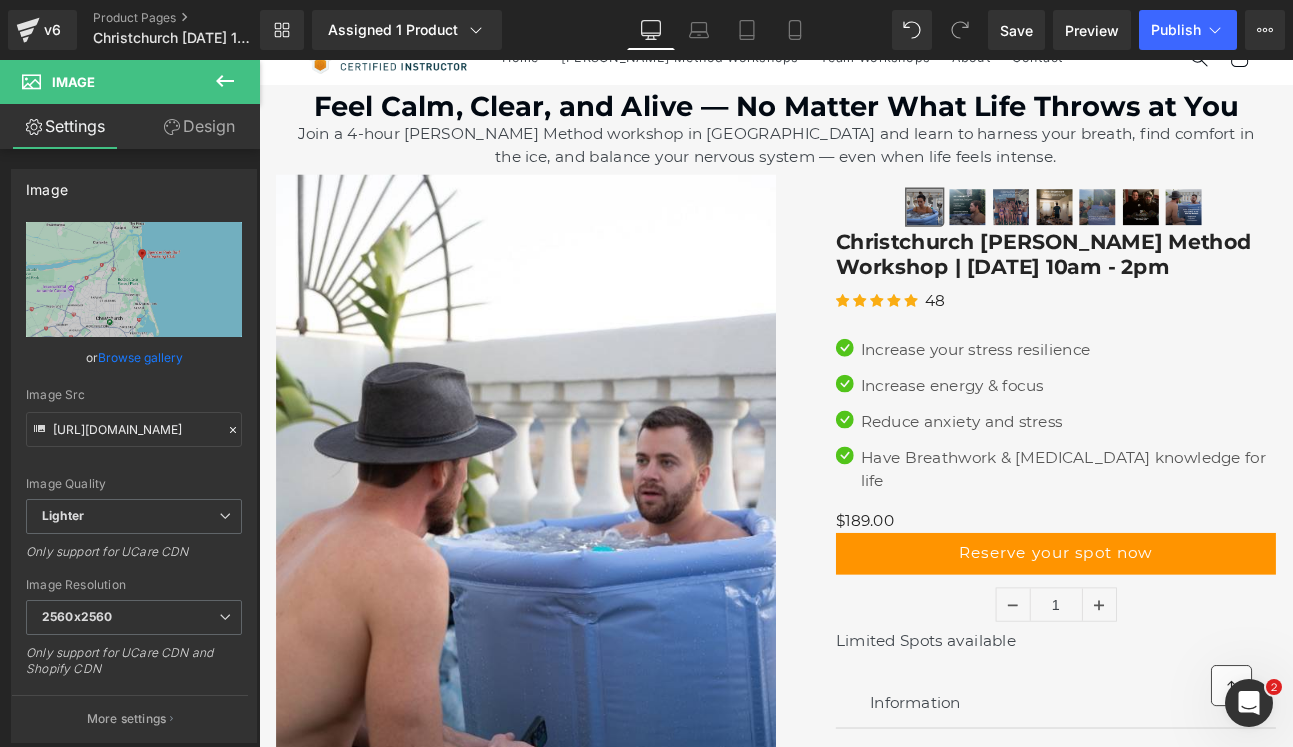 scroll, scrollTop: 36, scrollLeft: 0, axis: vertical 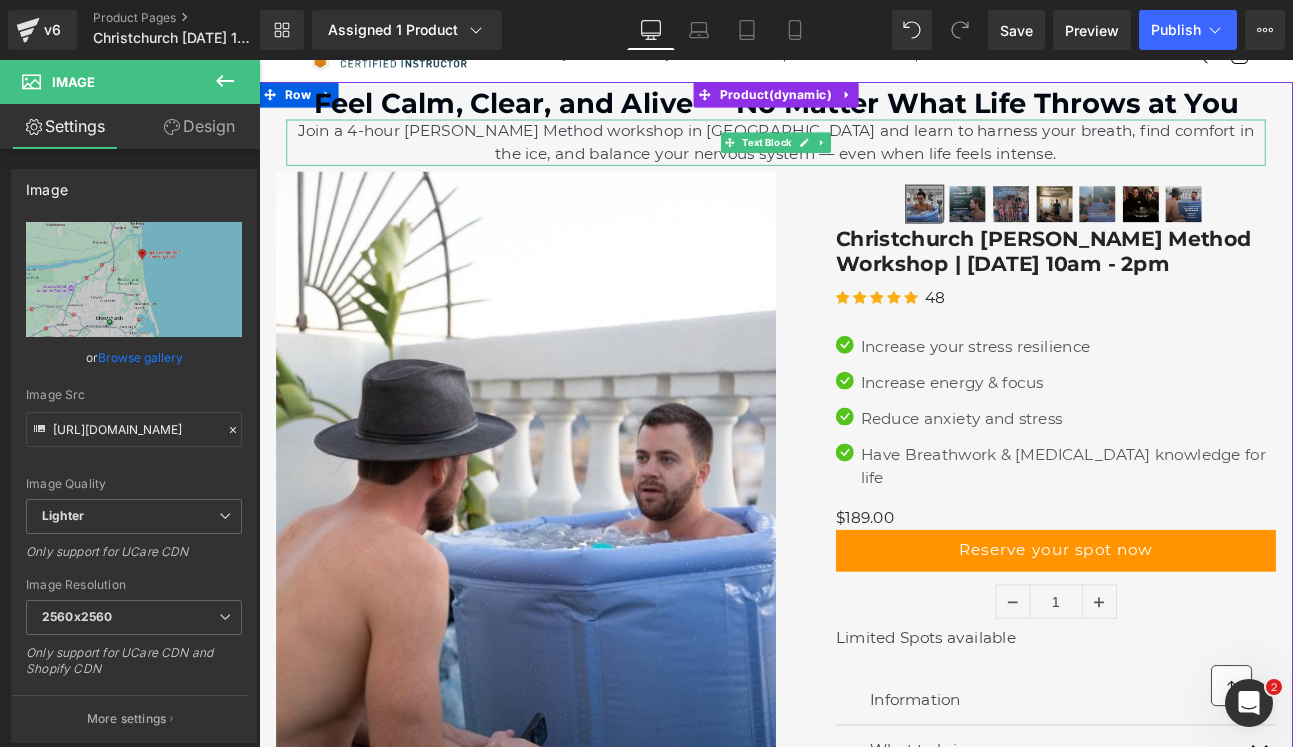 click on "Join a 4-hour [PERSON_NAME] Method workshop in [GEOGRAPHIC_DATA] and learn to harness your breath, find comfort in the ice, and balance your nervous system — even when life feels intense." at bounding box center [864, 157] 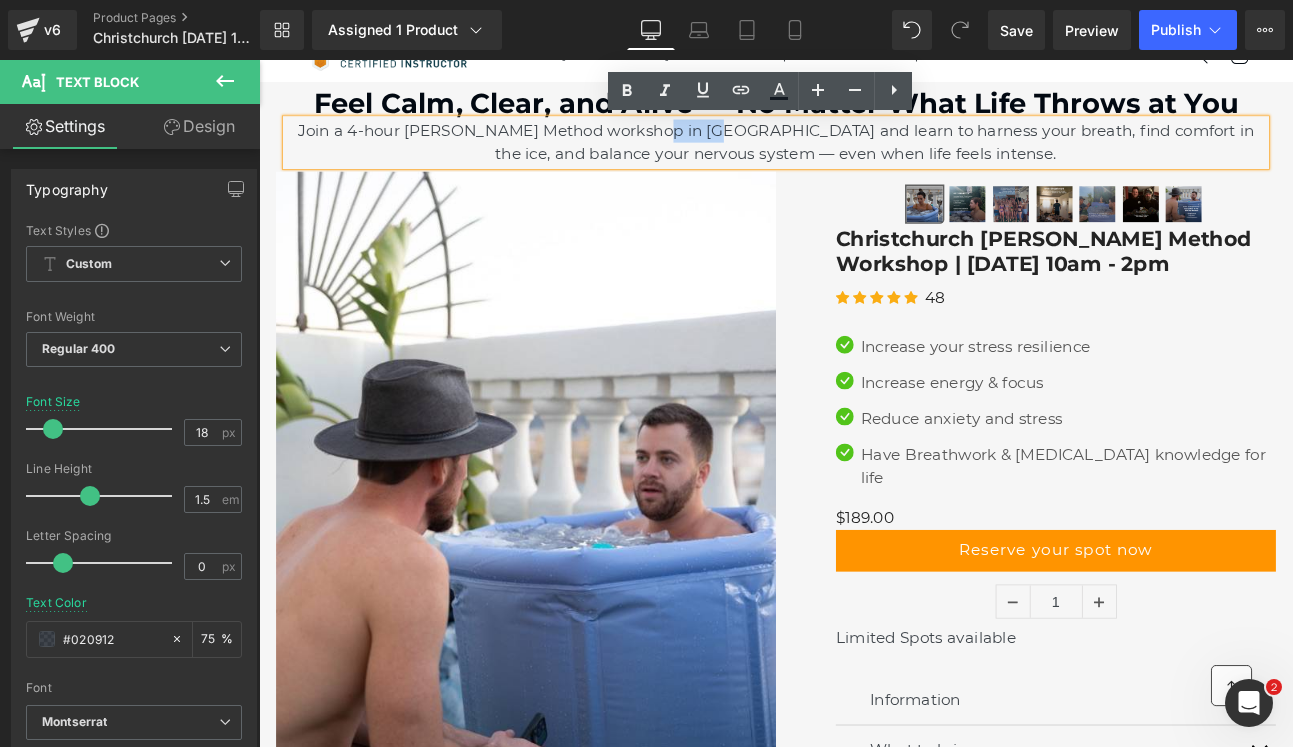 drag, startPoint x: 794, startPoint y: 141, endPoint x: 715, endPoint y: 147, distance: 79.22752 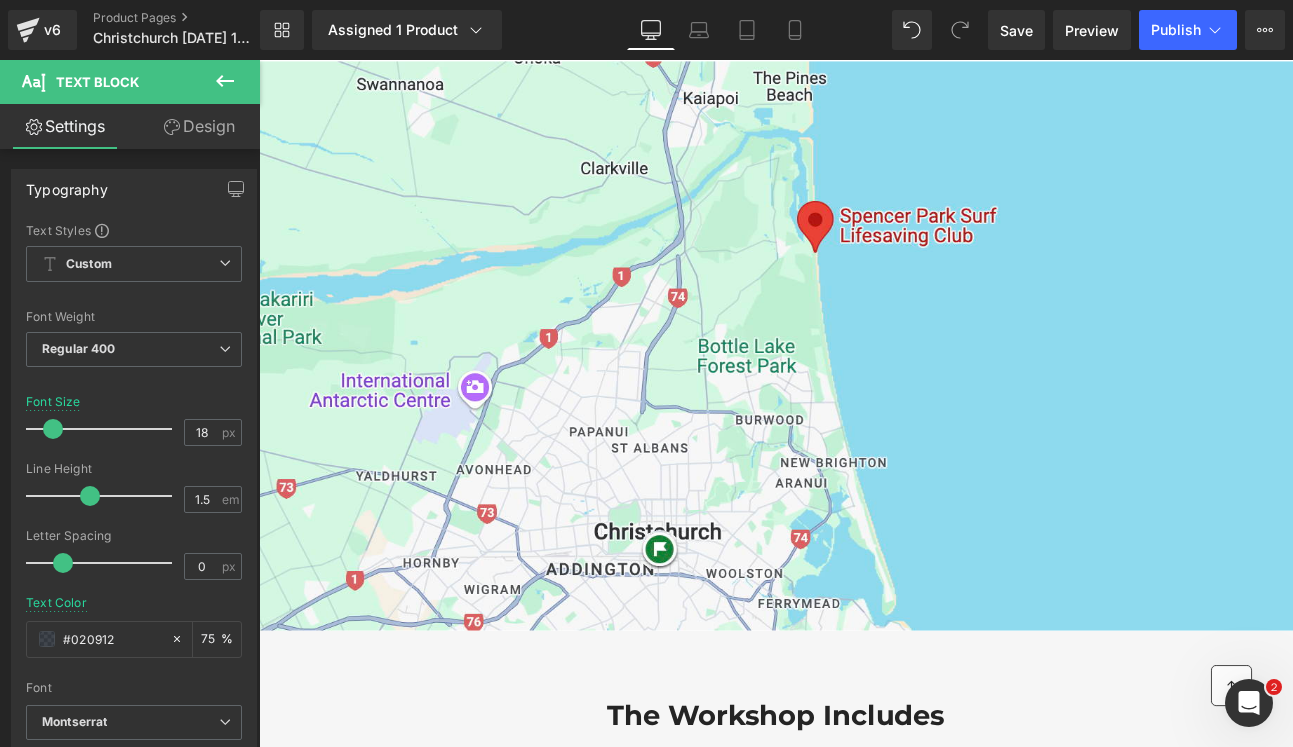 scroll, scrollTop: 1541, scrollLeft: 0, axis: vertical 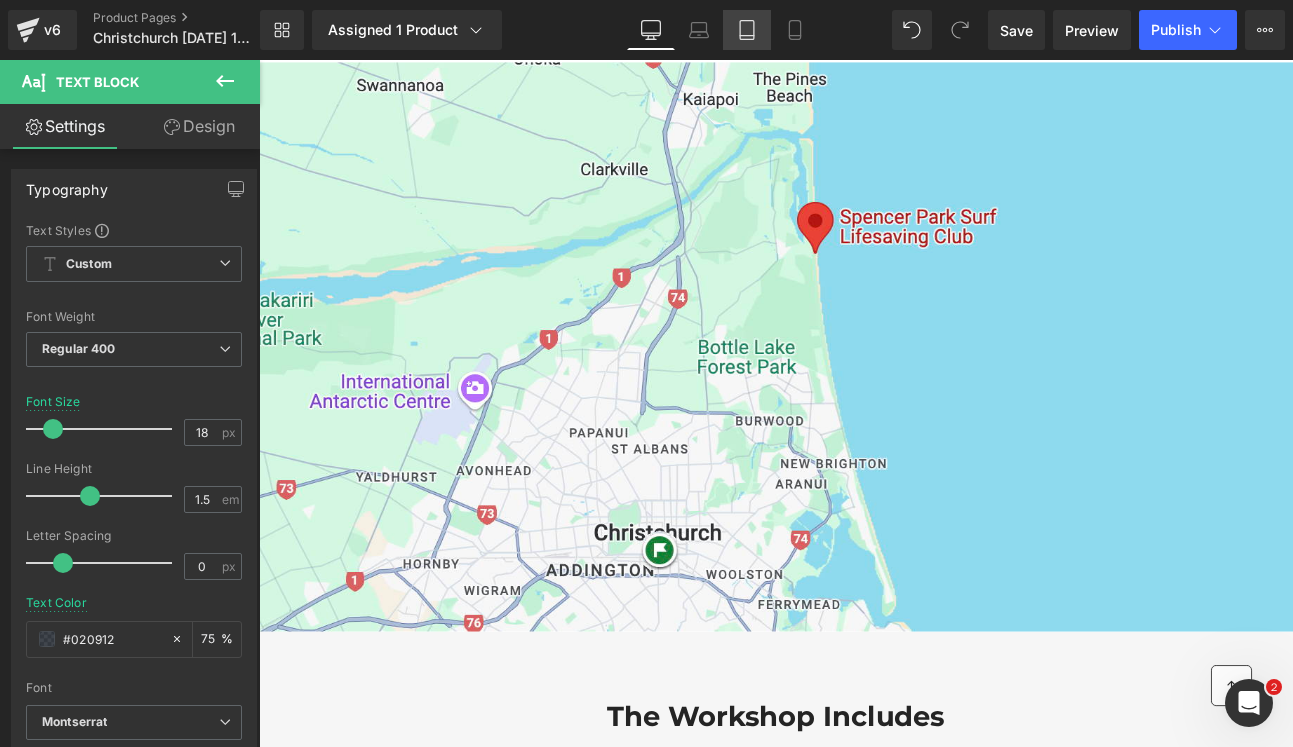 click on "Tablet" at bounding box center [747, 30] 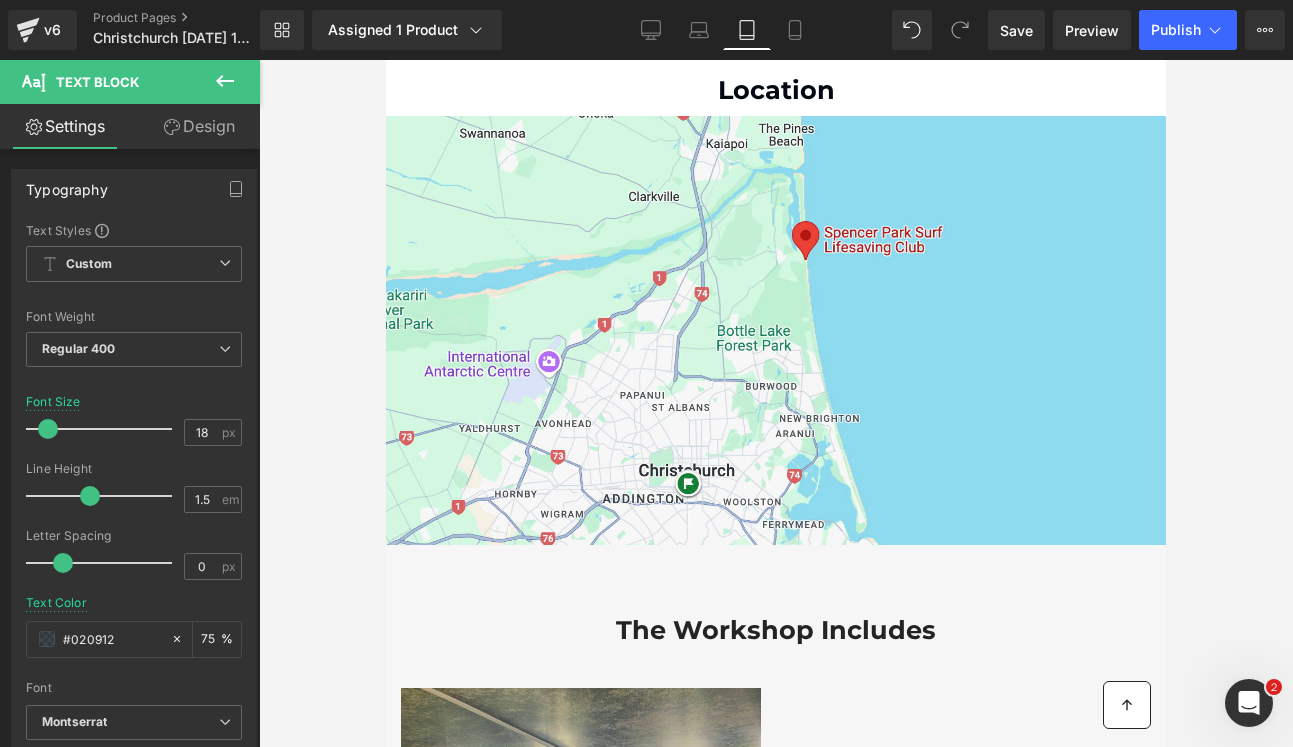 scroll, scrollTop: 0, scrollLeft: 0, axis: both 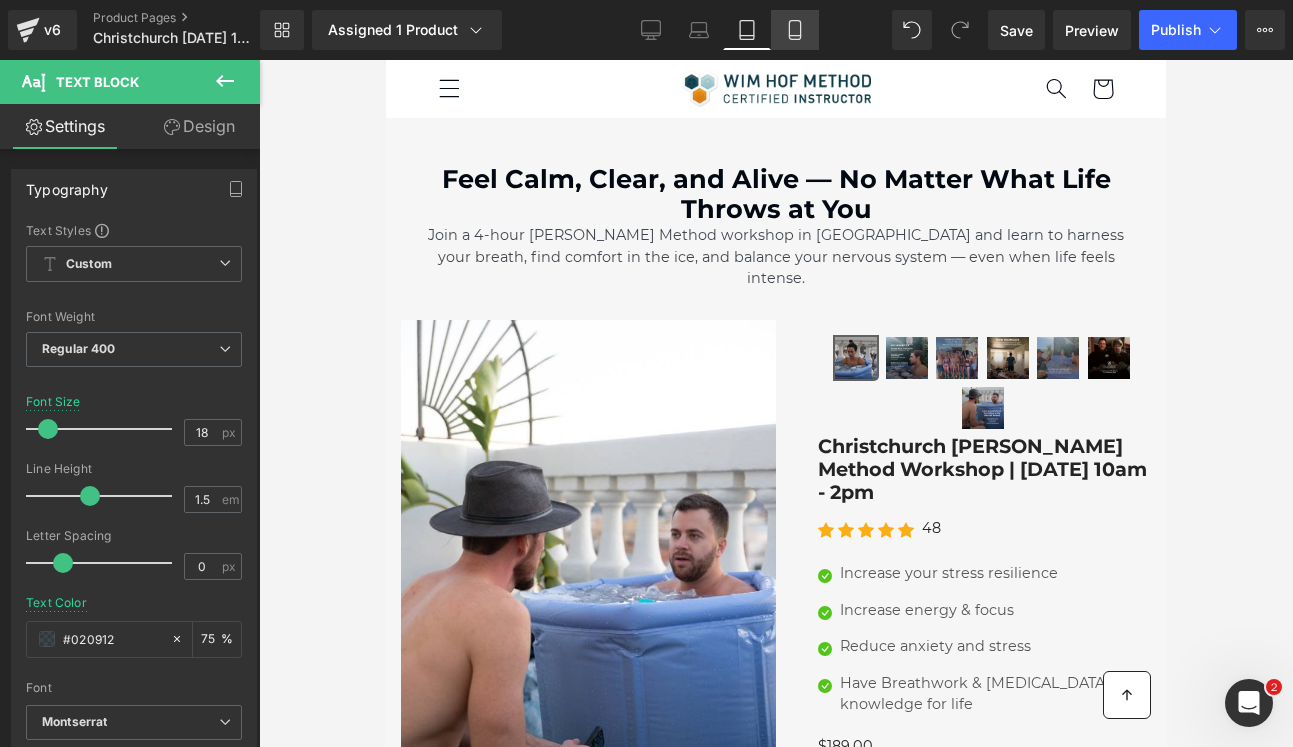 click 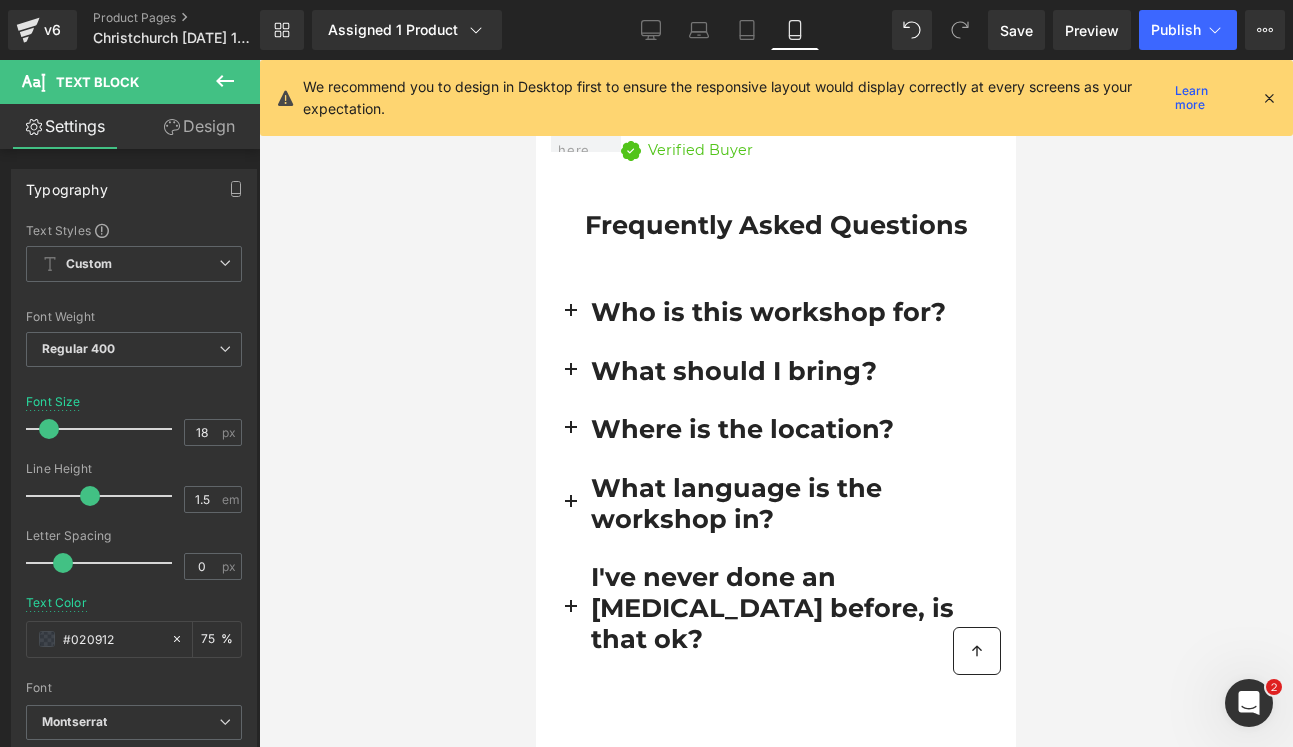 scroll, scrollTop: 5010, scrollLeft: 0, axis: vertical 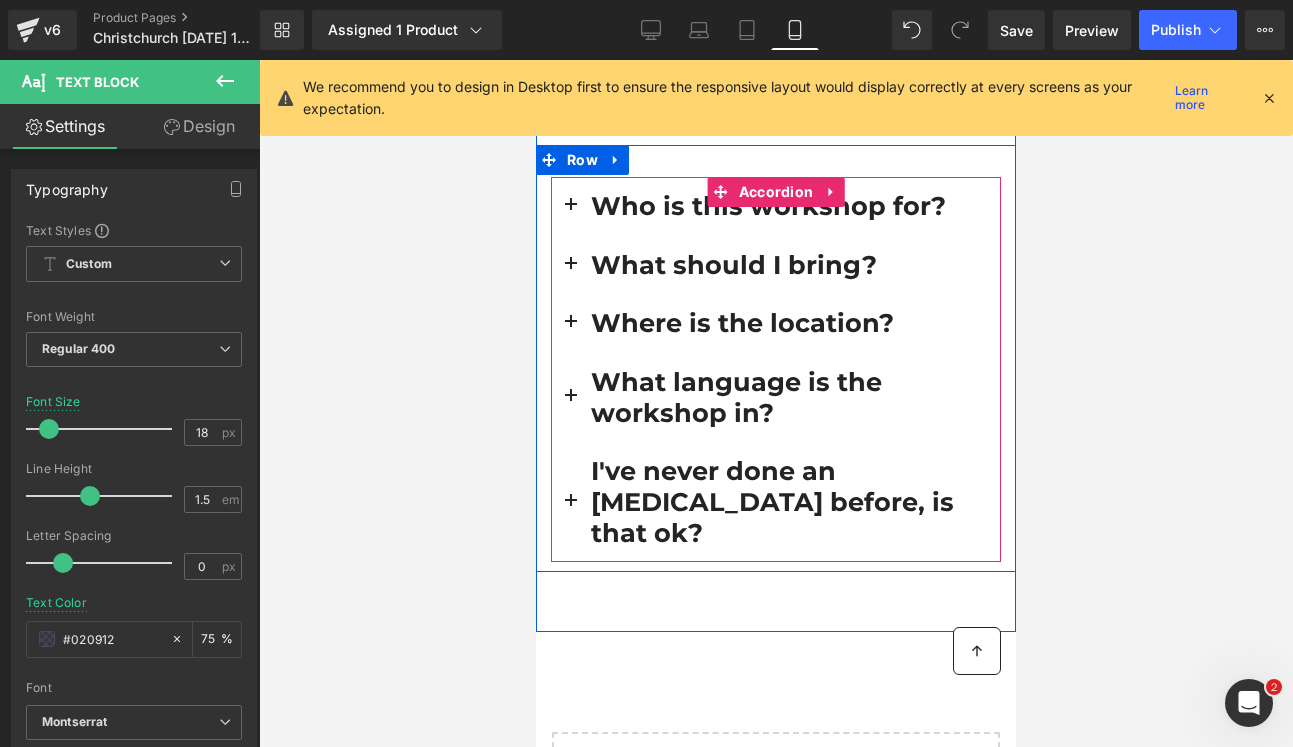 click at bounding box center (571, 328) 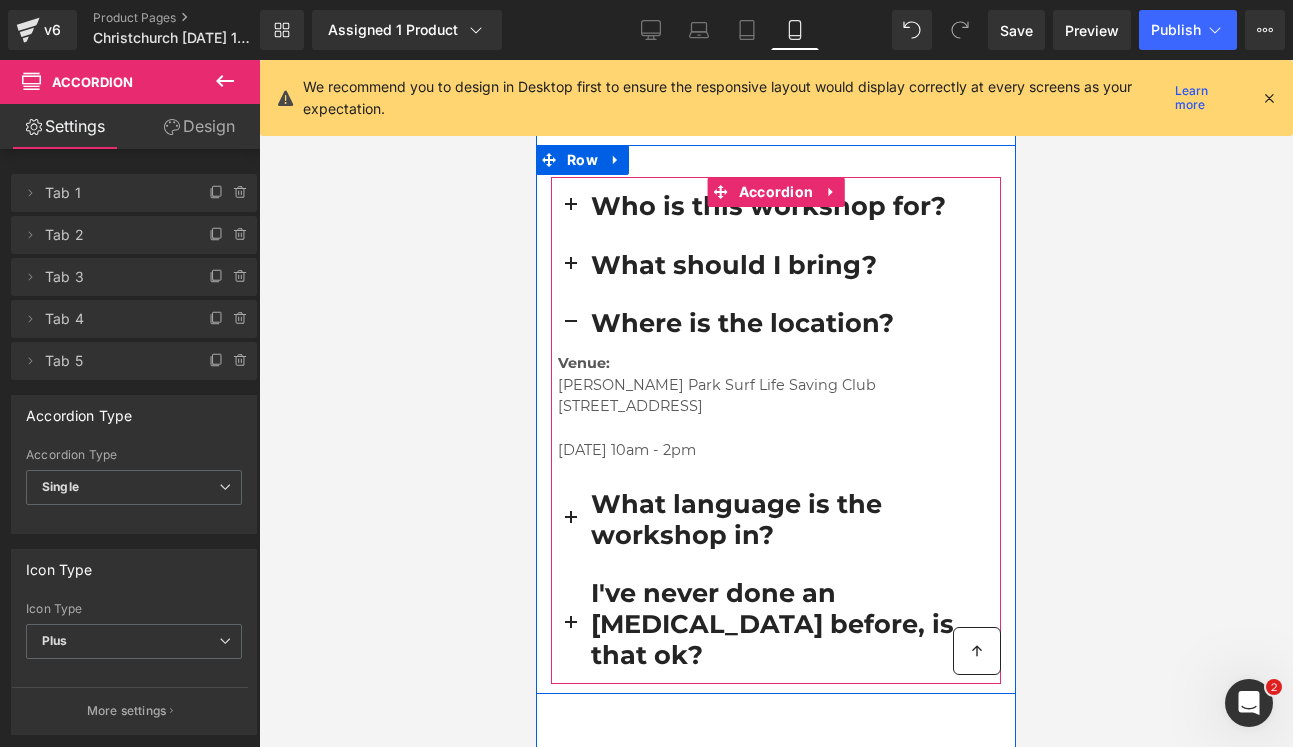 click at bounding box center (571, 328) 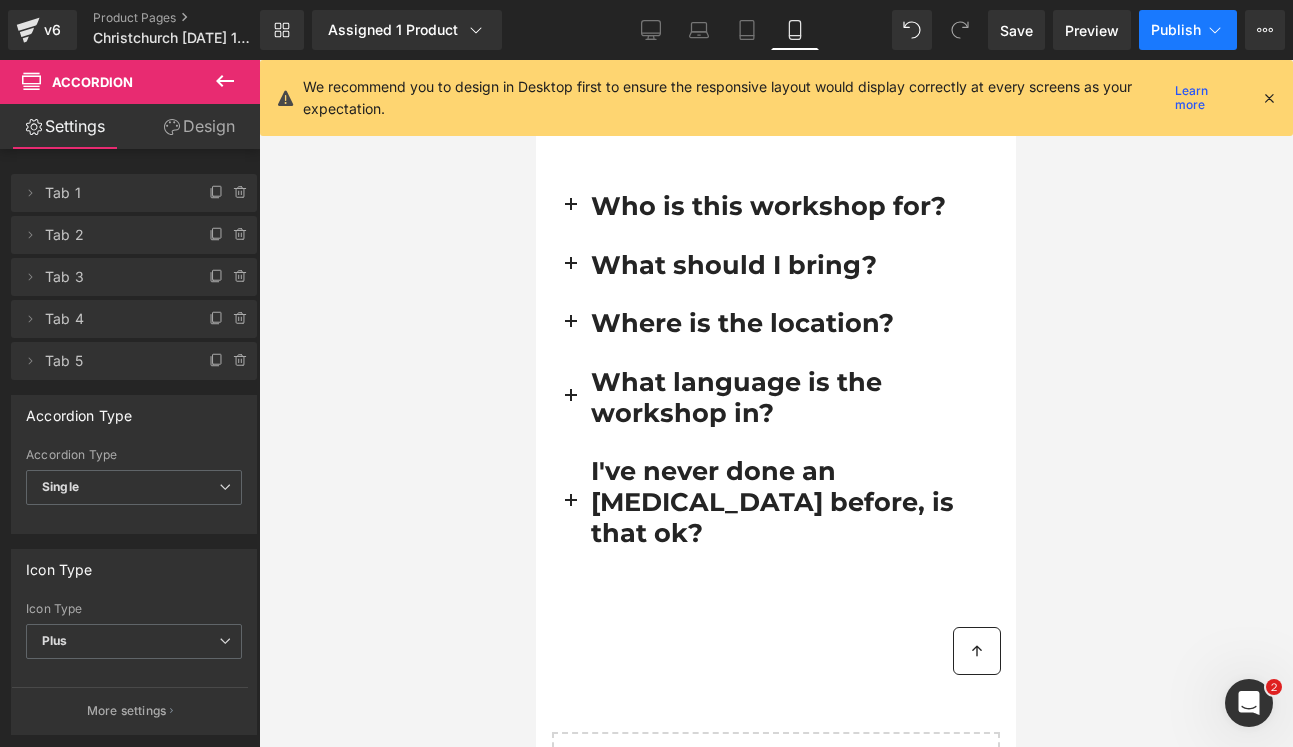 click on "Publish" at bounding box center (1188, 30) 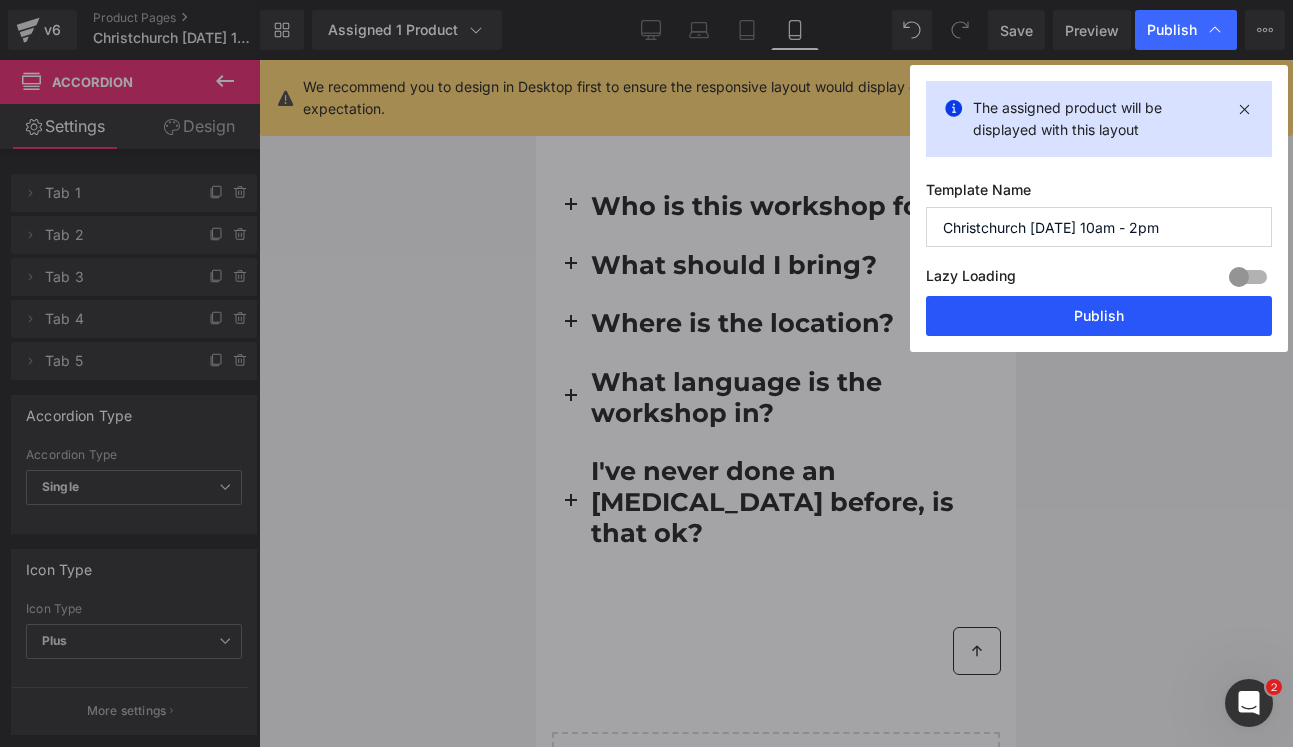 click on "Publish" at bounding box center [1099, 316] 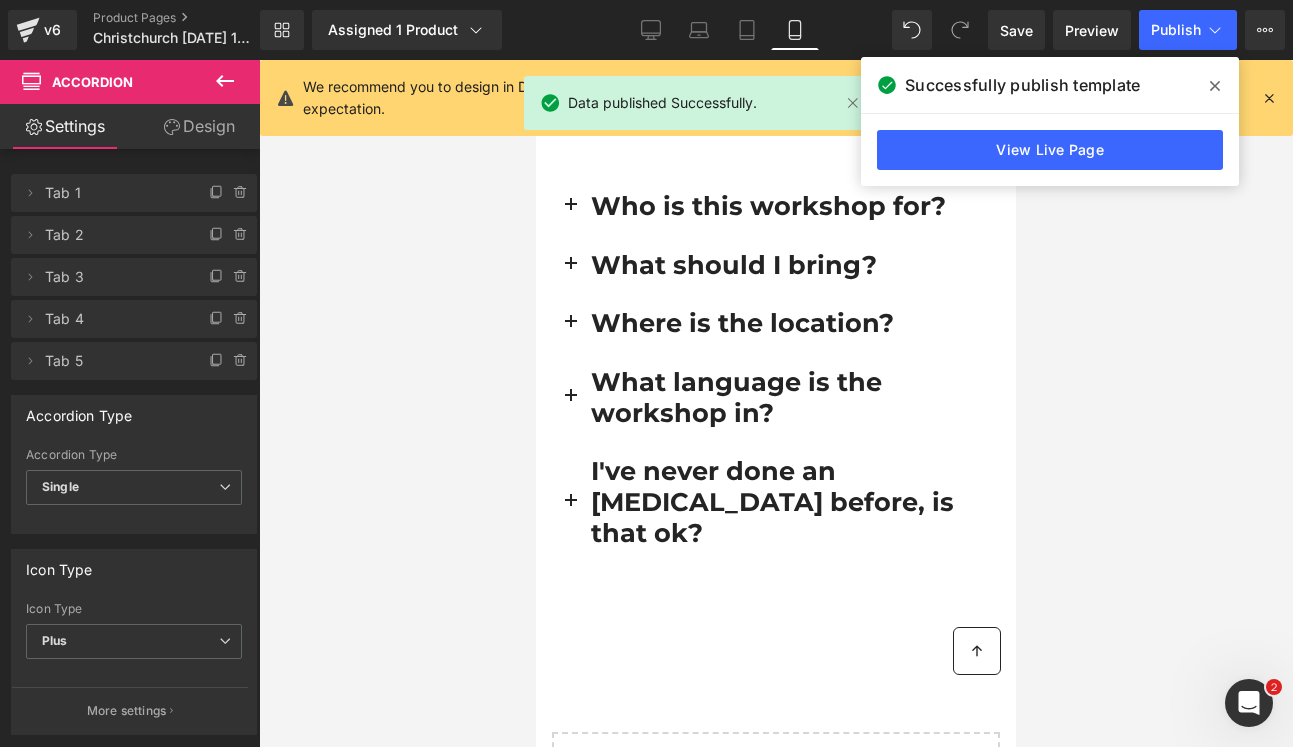 click 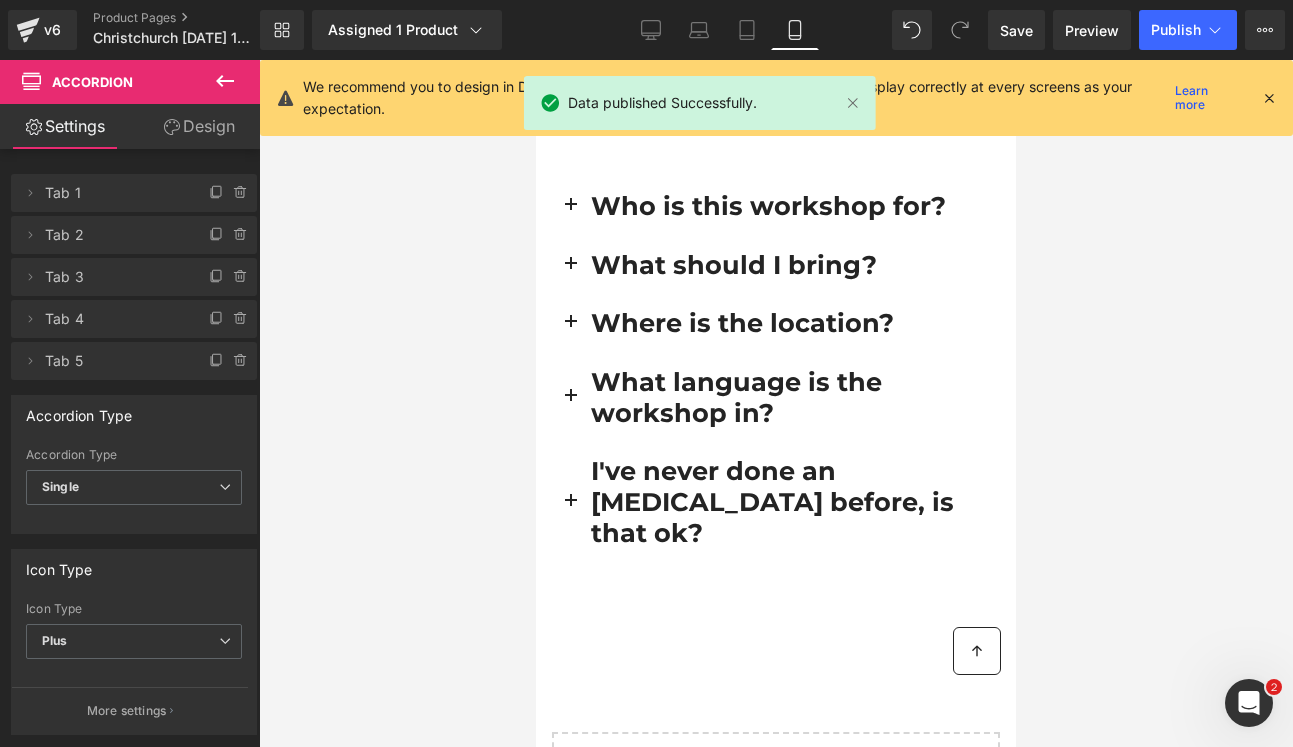 click at bounding box center (1269, 98) 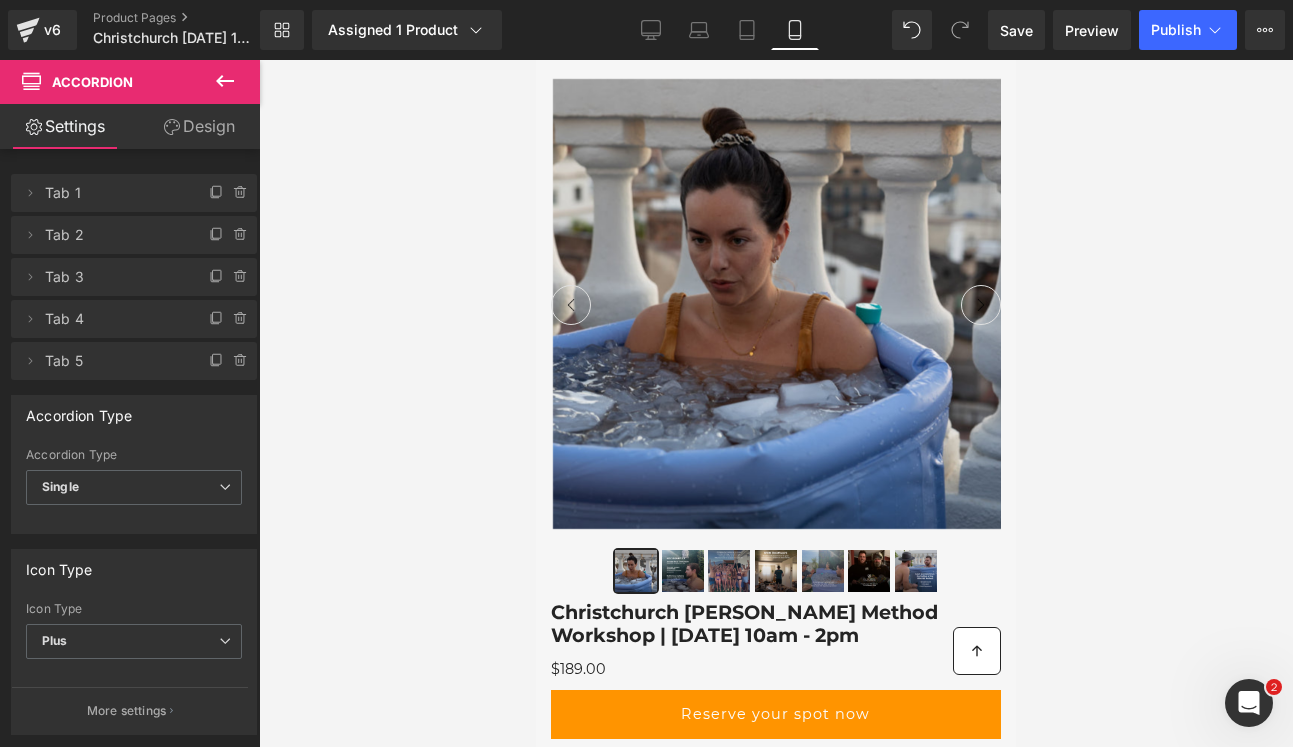 scroll, scrollTop: 0, scrollLeft: 0, axis: both 